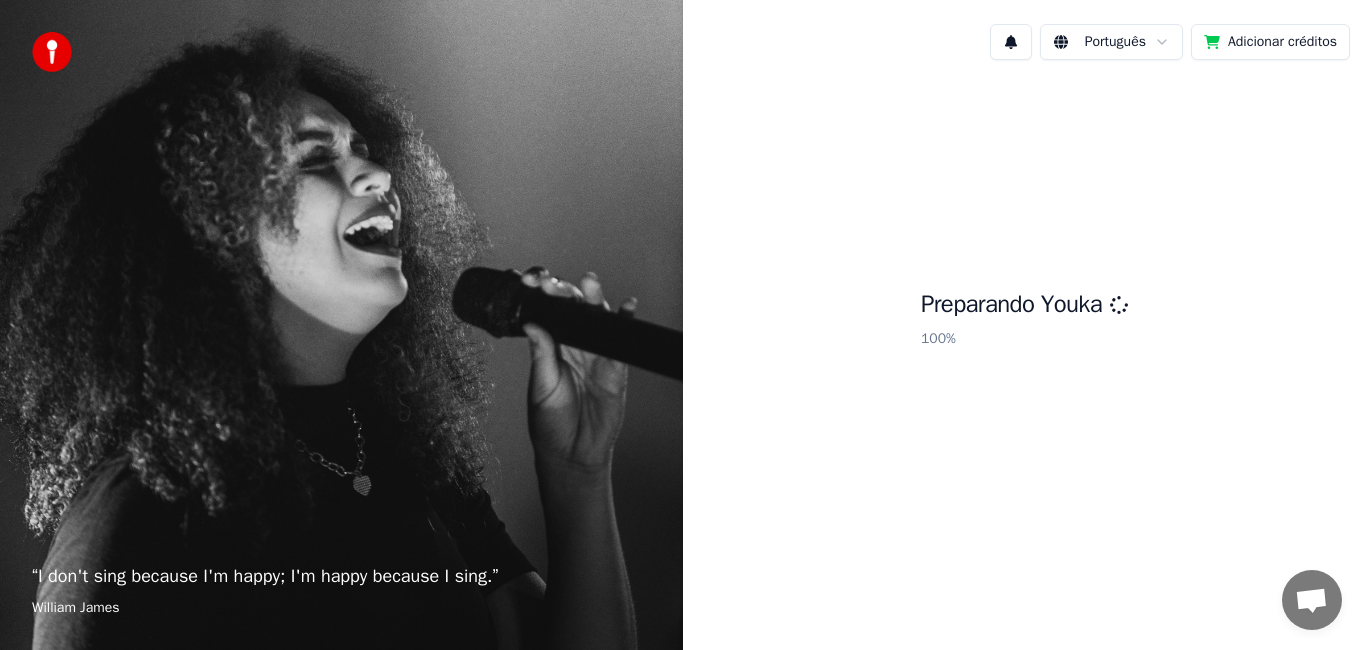 scroll, scrollTop: 0, scrollLeft: 0, axis: both 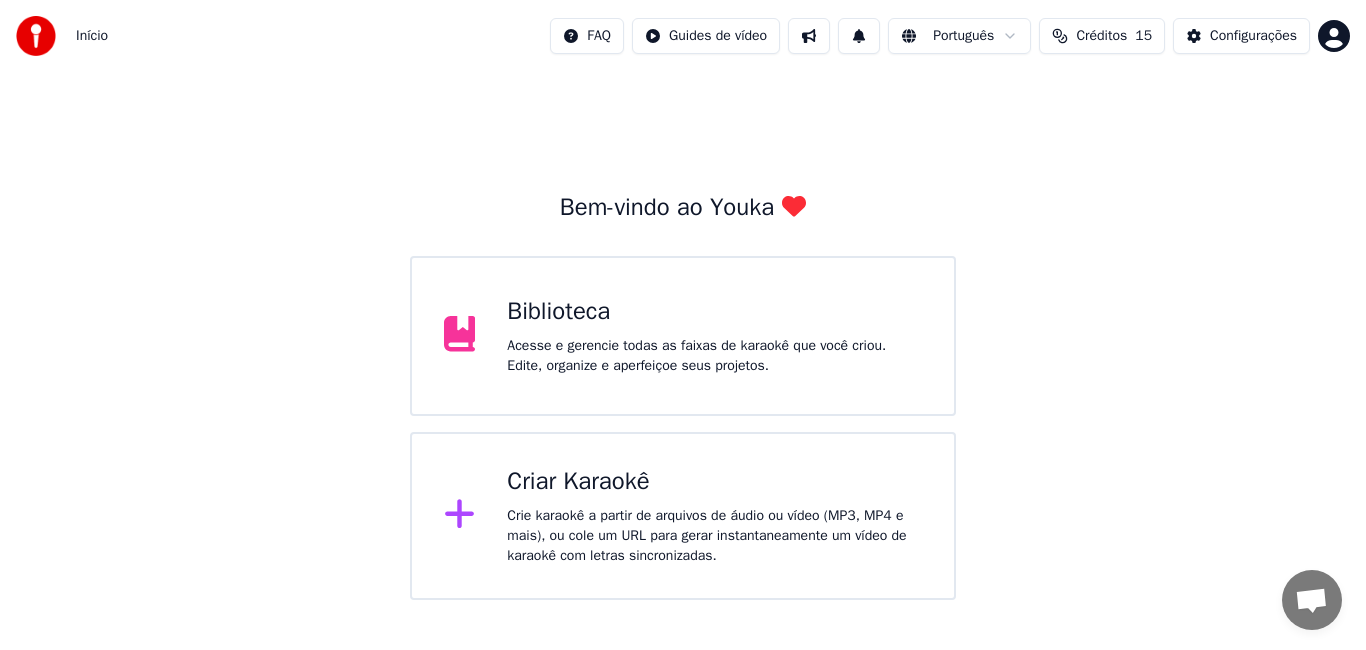 click on "Criar Karaokê" at bounding box center (714, 482) 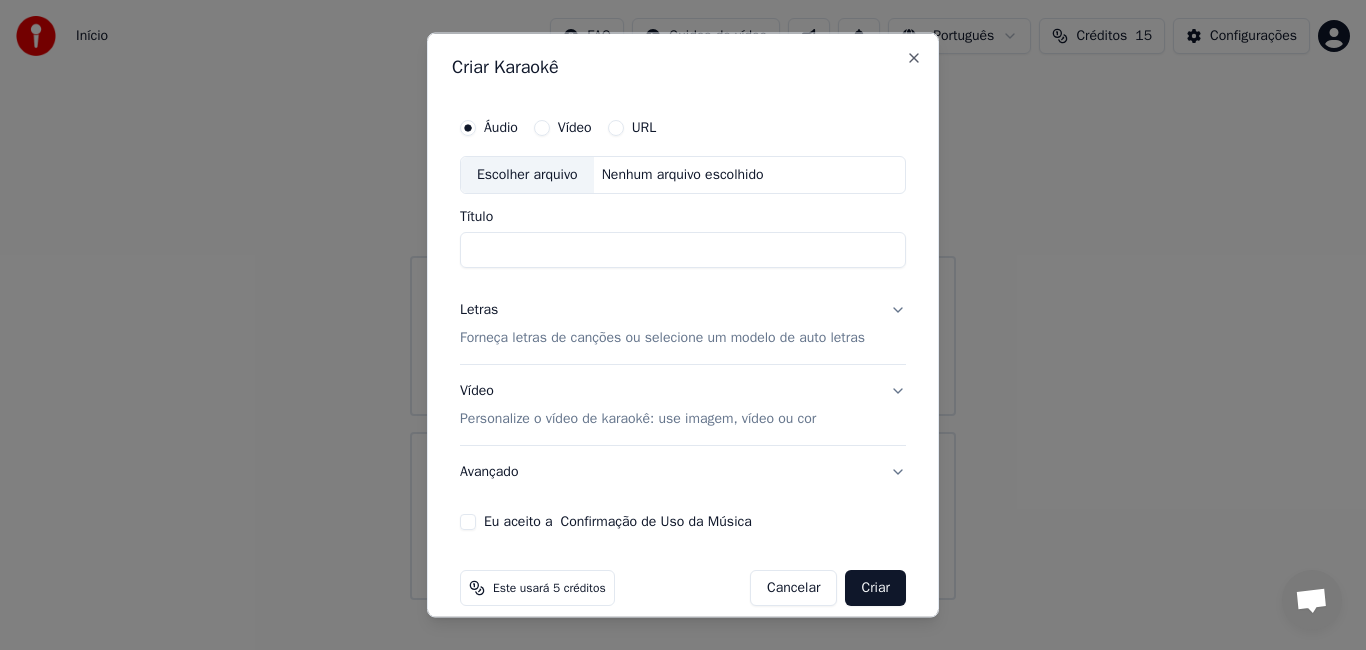 click on "Título" at bounding box center [683, 249] 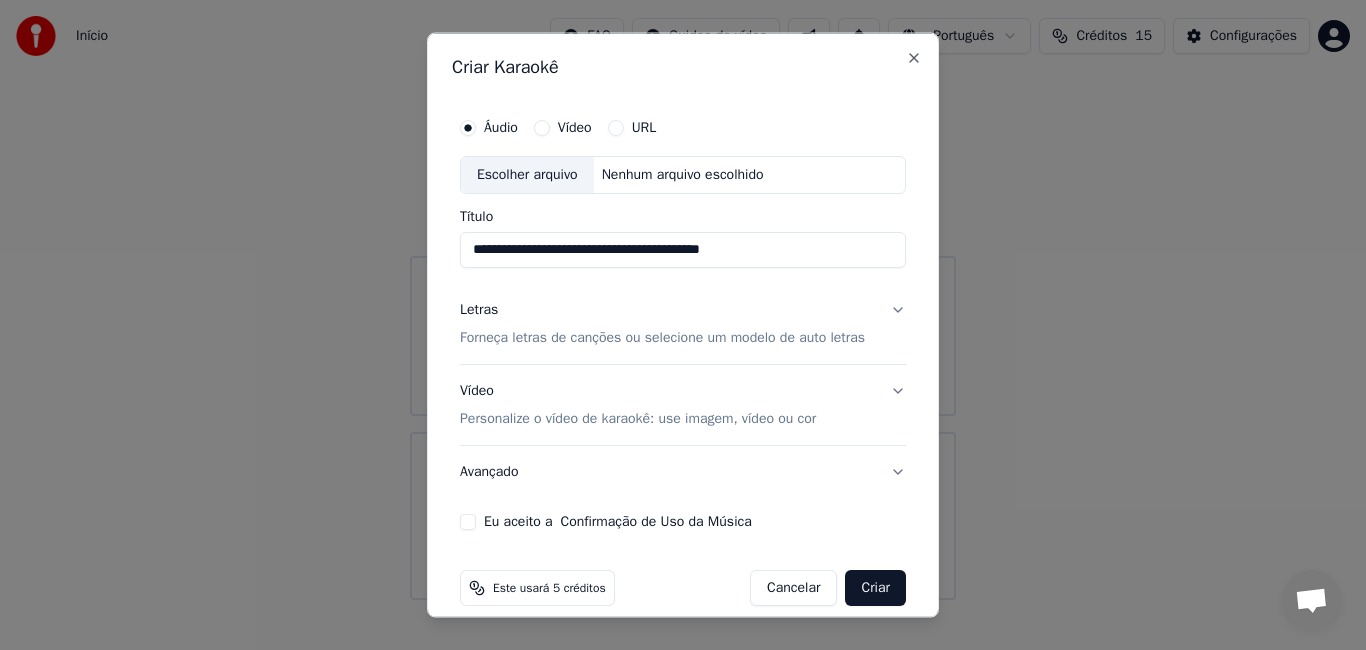 click on "**********" at bounding box center (683, 249) 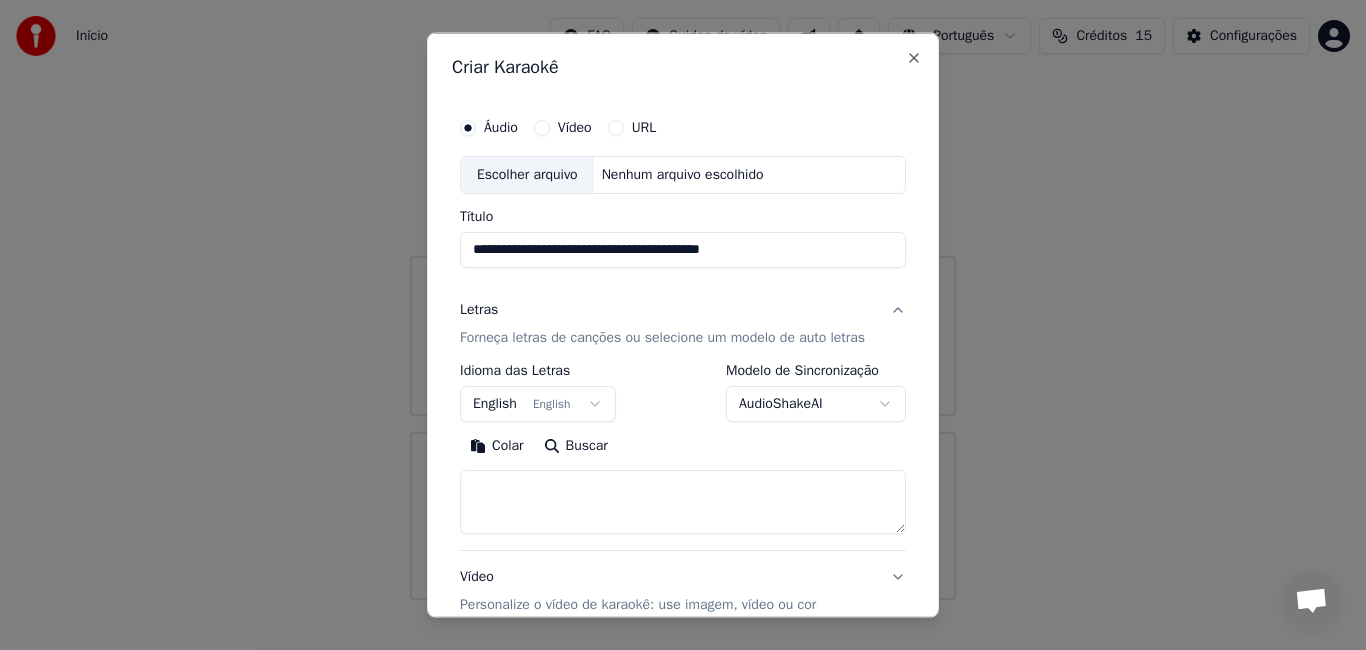 click at bounding box center (683, 501) 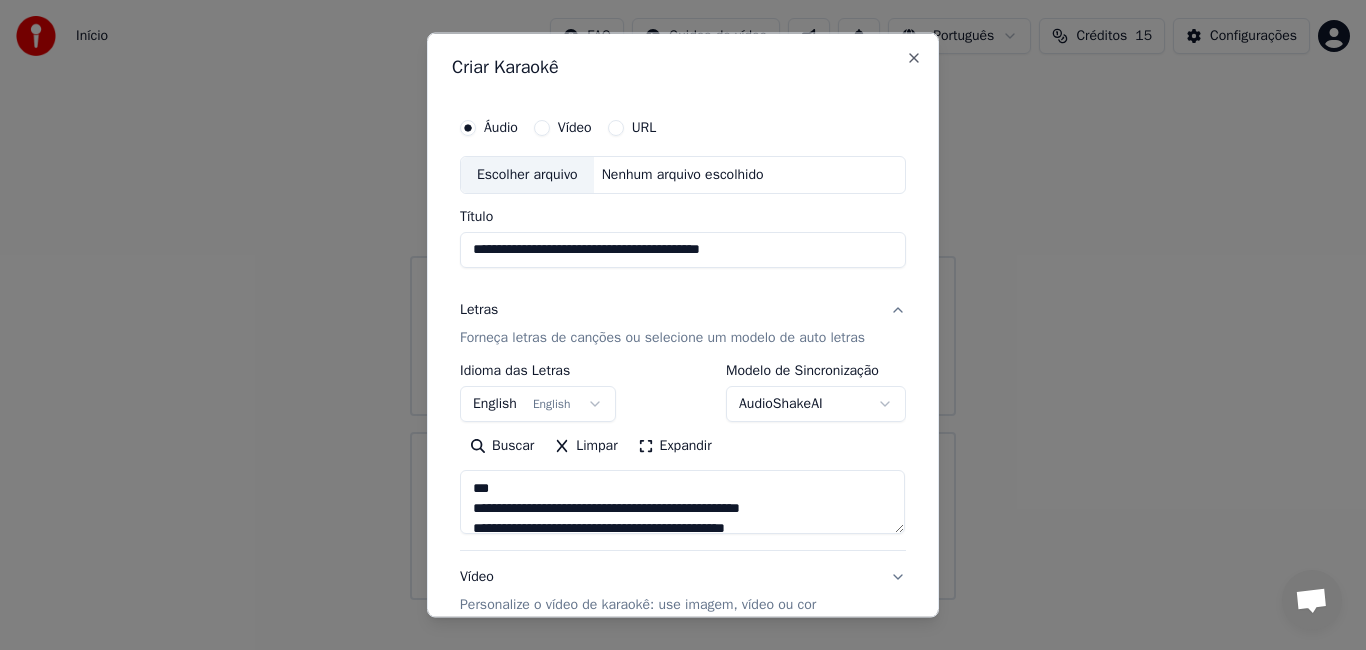 scroll, scrollTop: 133, scrollLeft: 0, axis: vertical 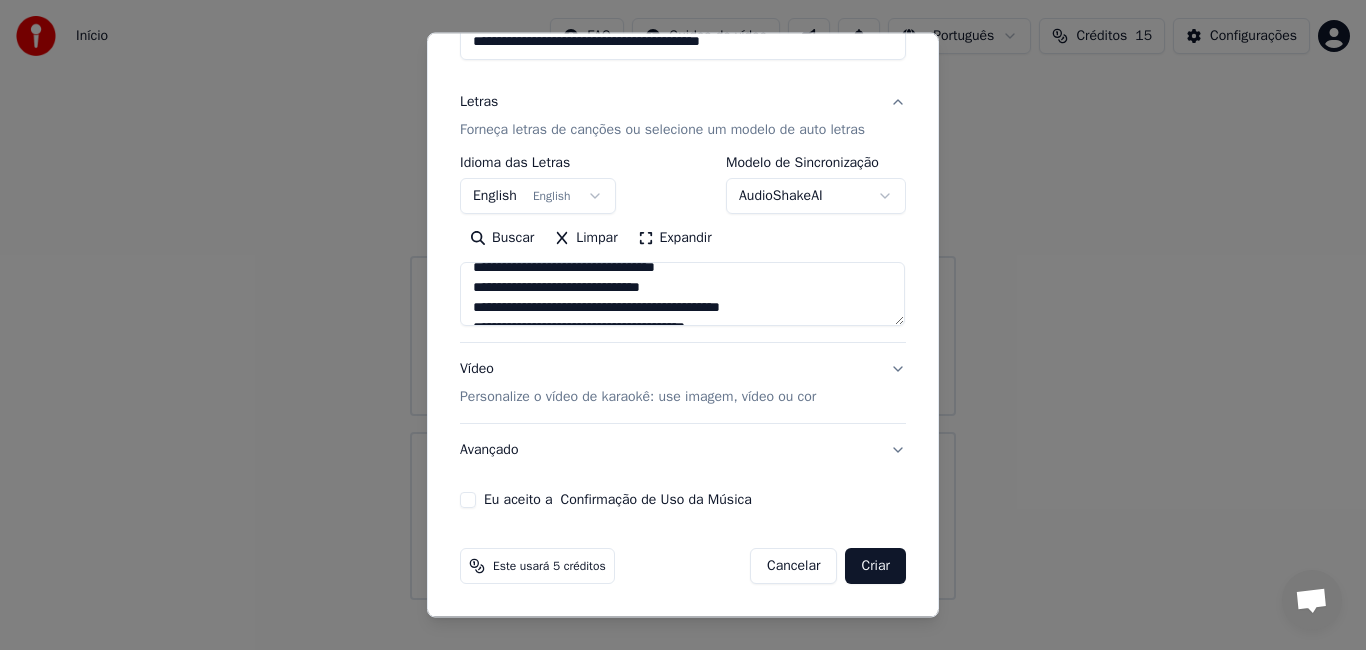 type on "**********" 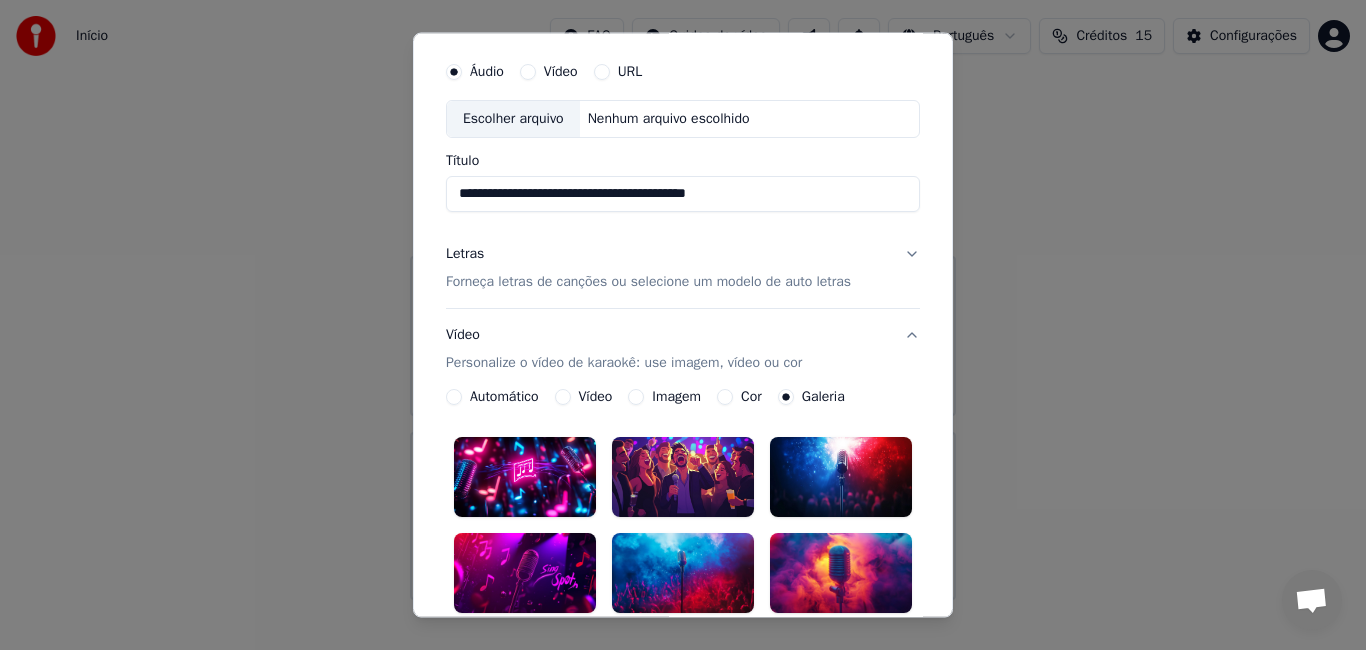 scroll, scrollTop: 0, scrollLeft: 0, axis: both 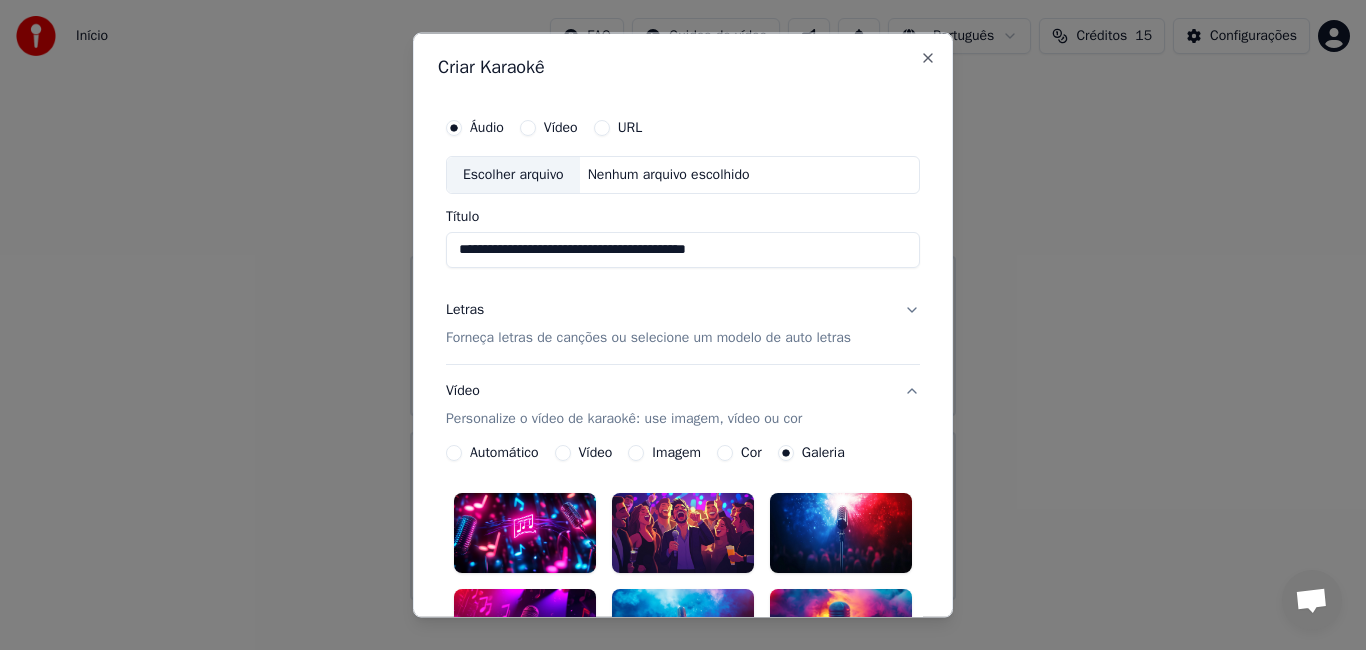 click on "Imagem" at bounding box center [636, 452] 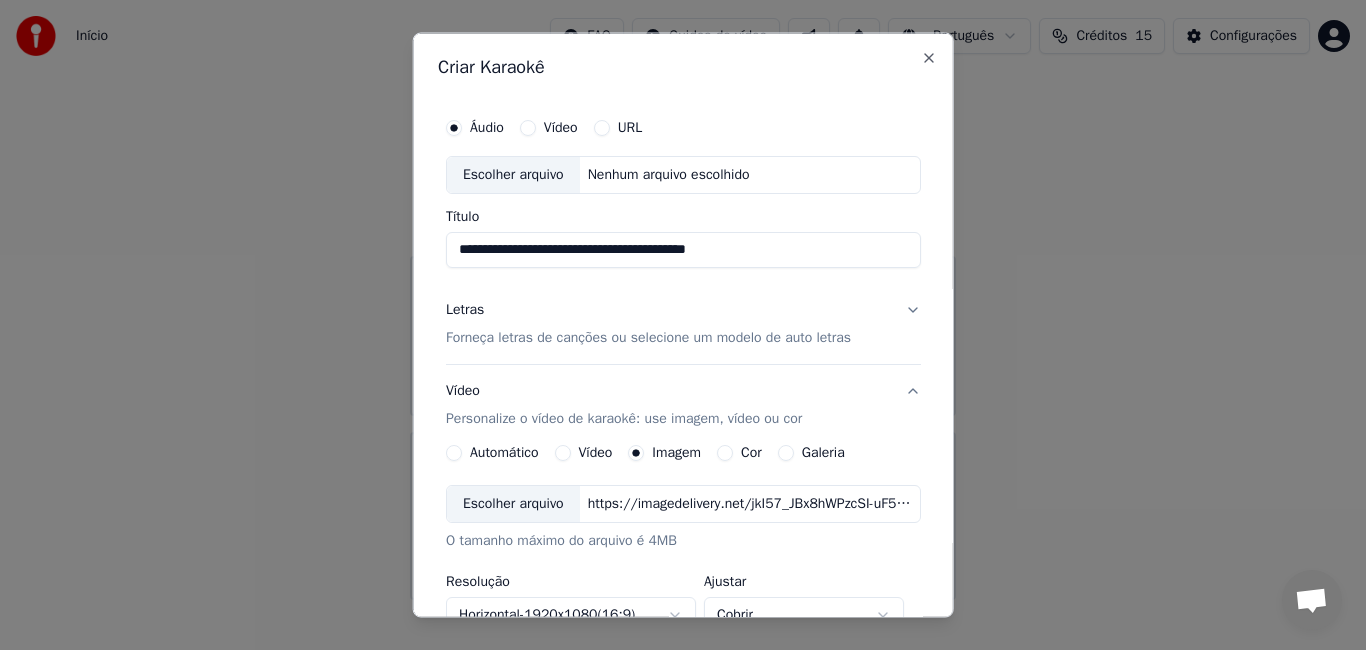 scroll, scrollTop: 133, scrollLeft: 0, axis: vertical 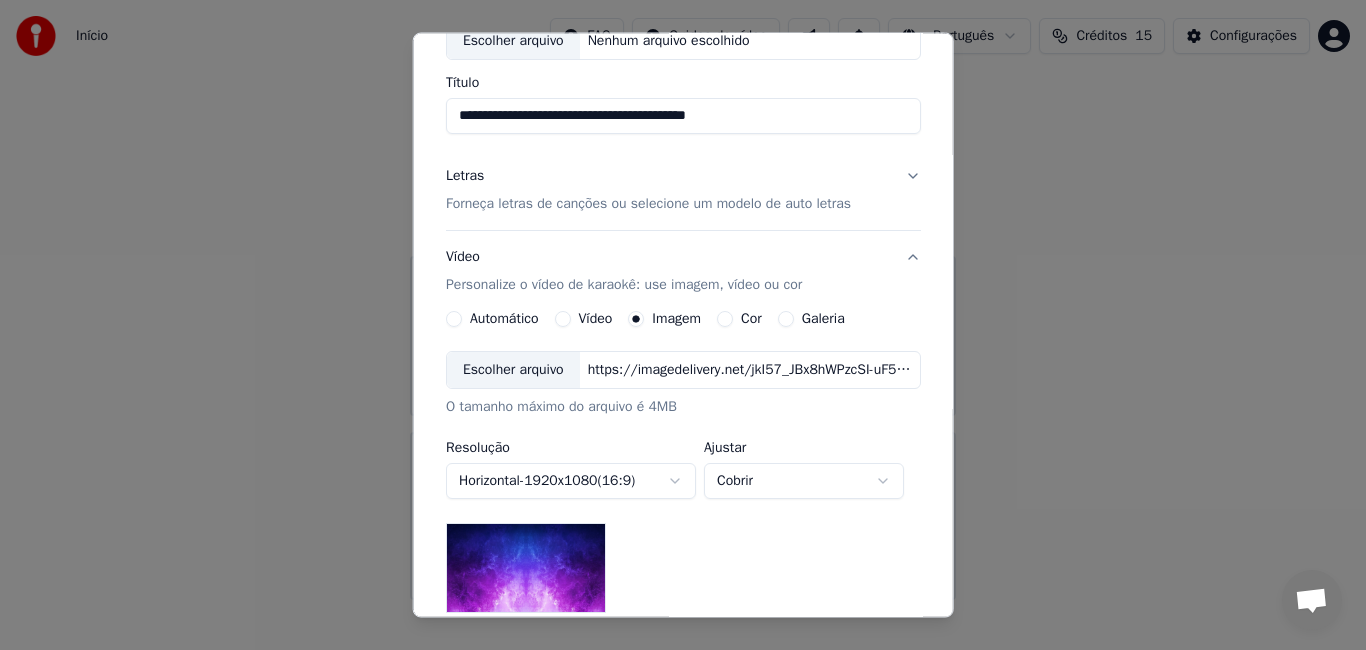 click on "Escolher arquivo" at bounding box center [513, 370] 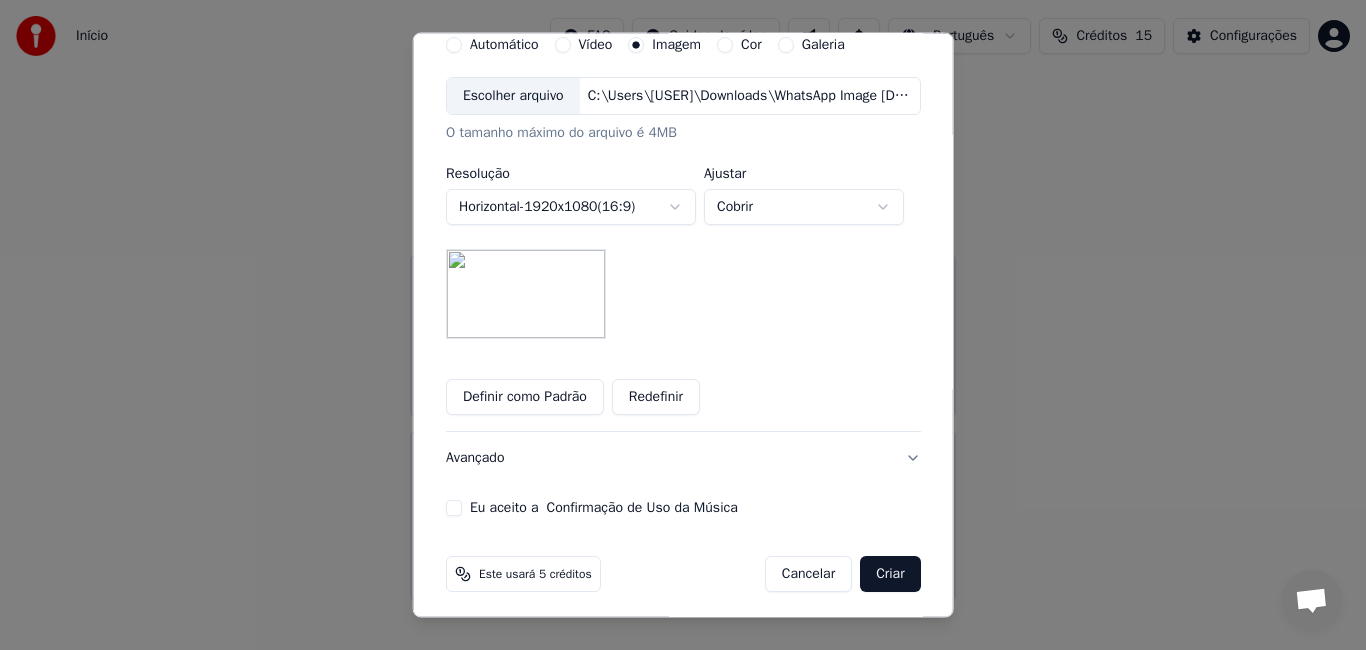 scroll, scrollTop: 415, scrollLeft: 0, axis: vertical 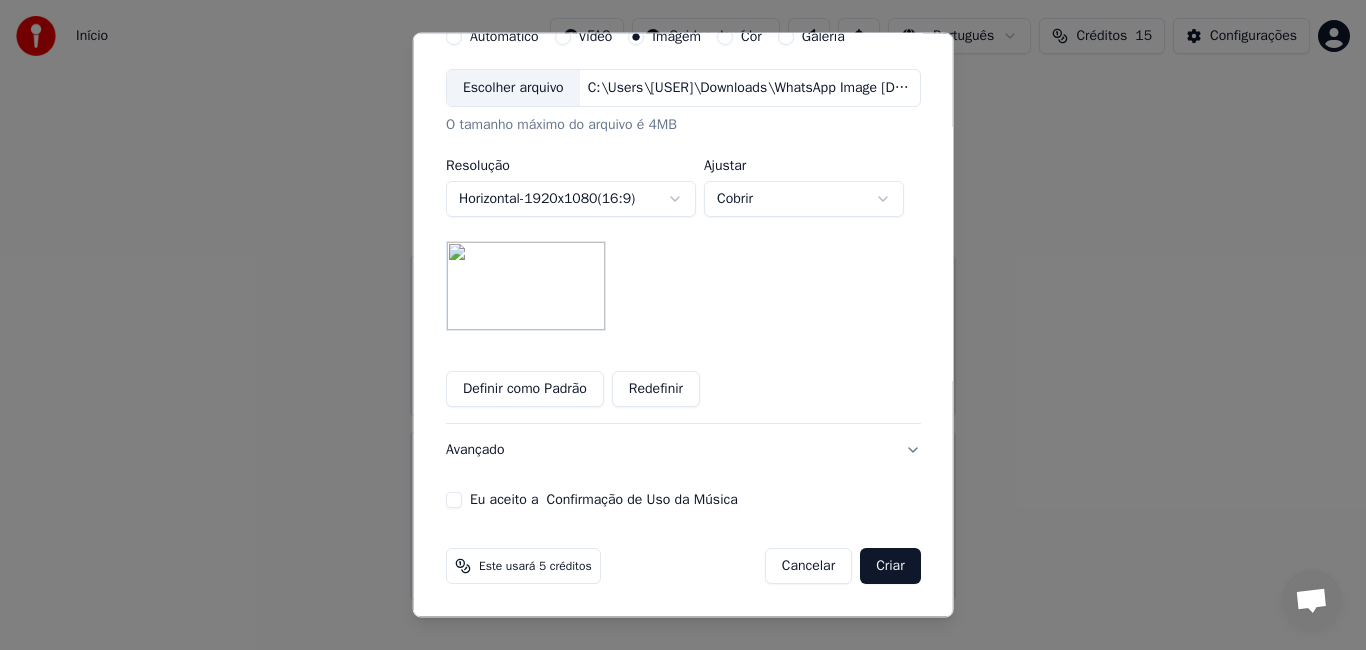 click on "C:\Users\[USER]\Downloads\WhatsApp Image [DATE] at [TIME](1).jpeg" at bounding box center (683, 101) 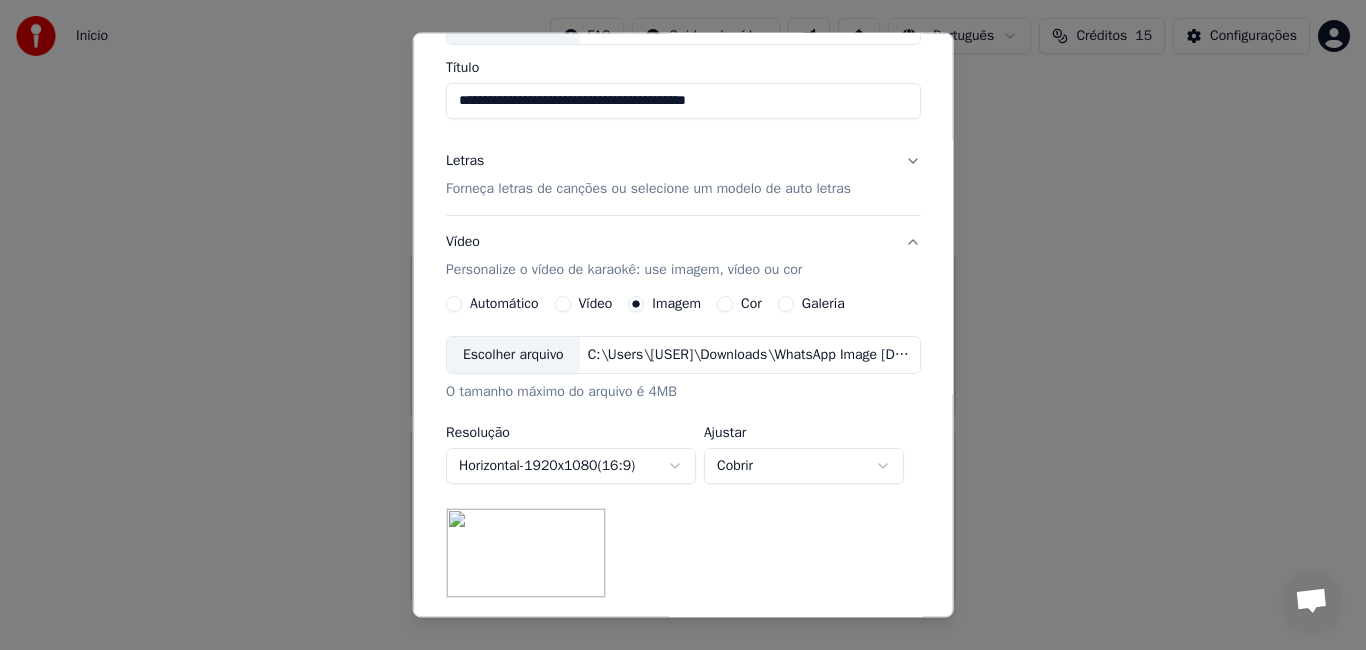 scroll, scrollTop: 15, scrollLeft: 0, axis: vertical 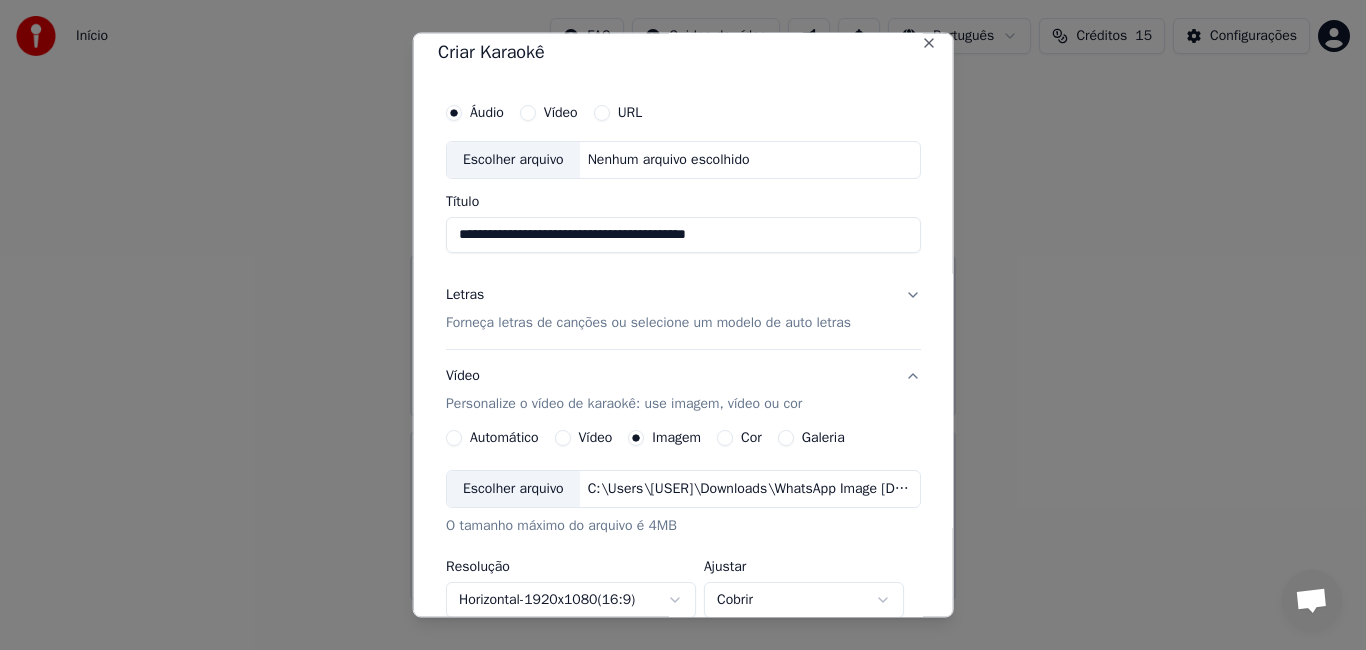 click on "Forneça letras de canções ou selecione um modelo de auto letras" at bounding box center [648, 322] 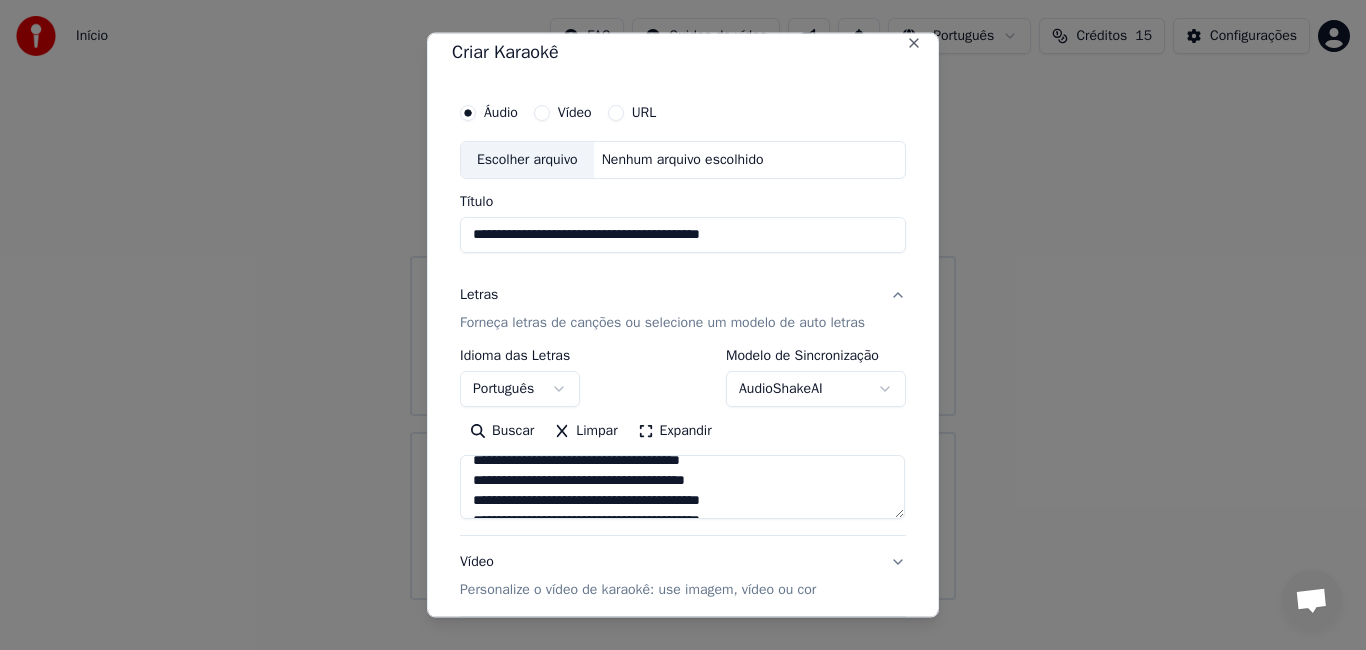 scroll, scrollTop: 666, scrollLeft: 0, axis: vertical 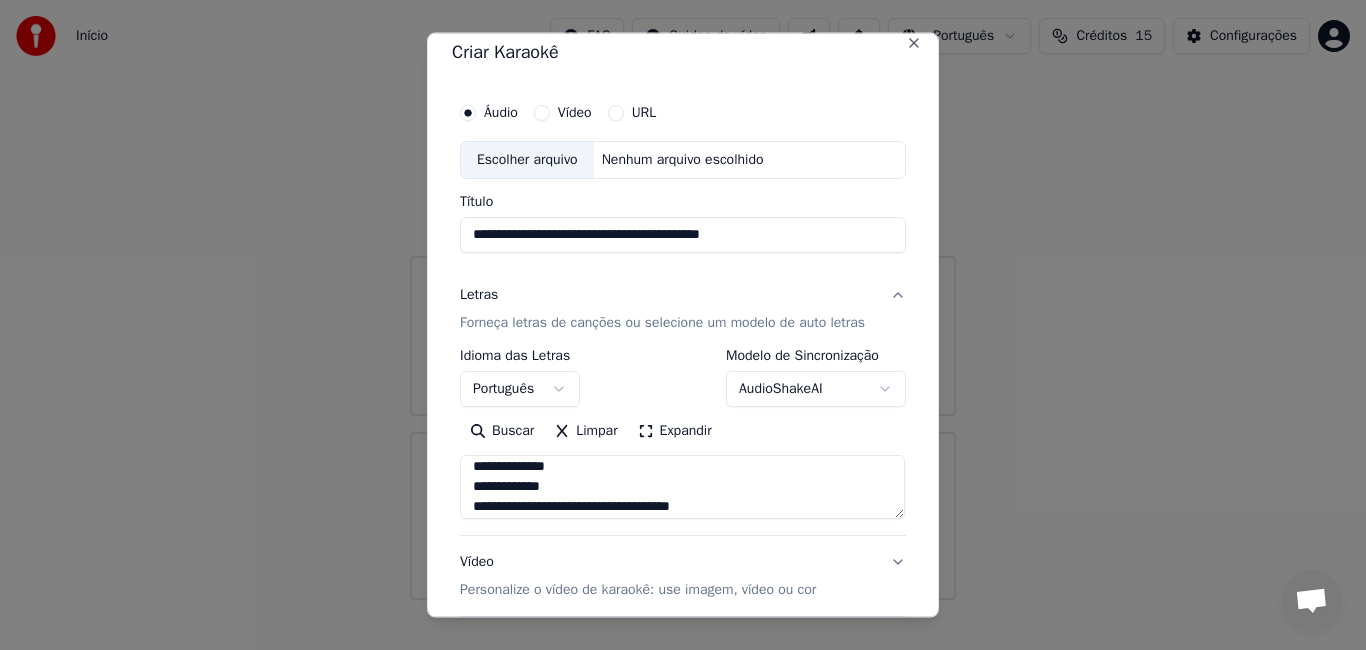 click at bounding box center (682, 486) 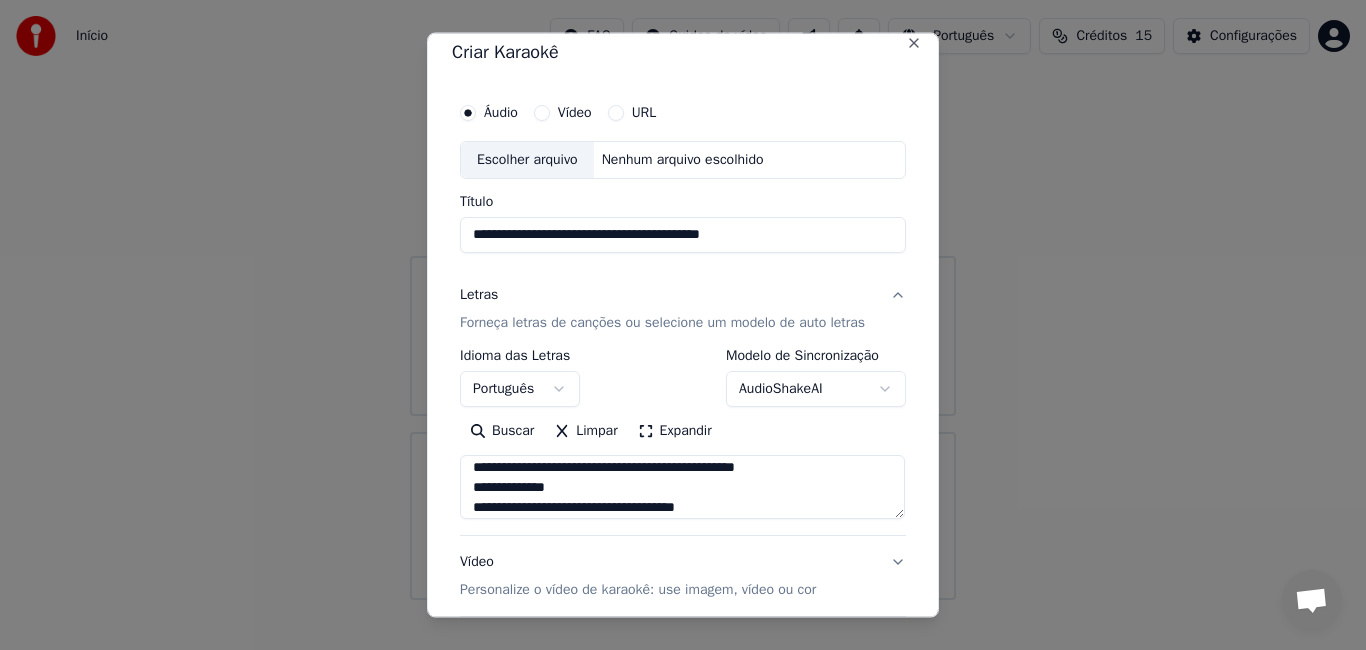 scroll, scrollTop: 865, scrollLeft: 0, axis: vertical 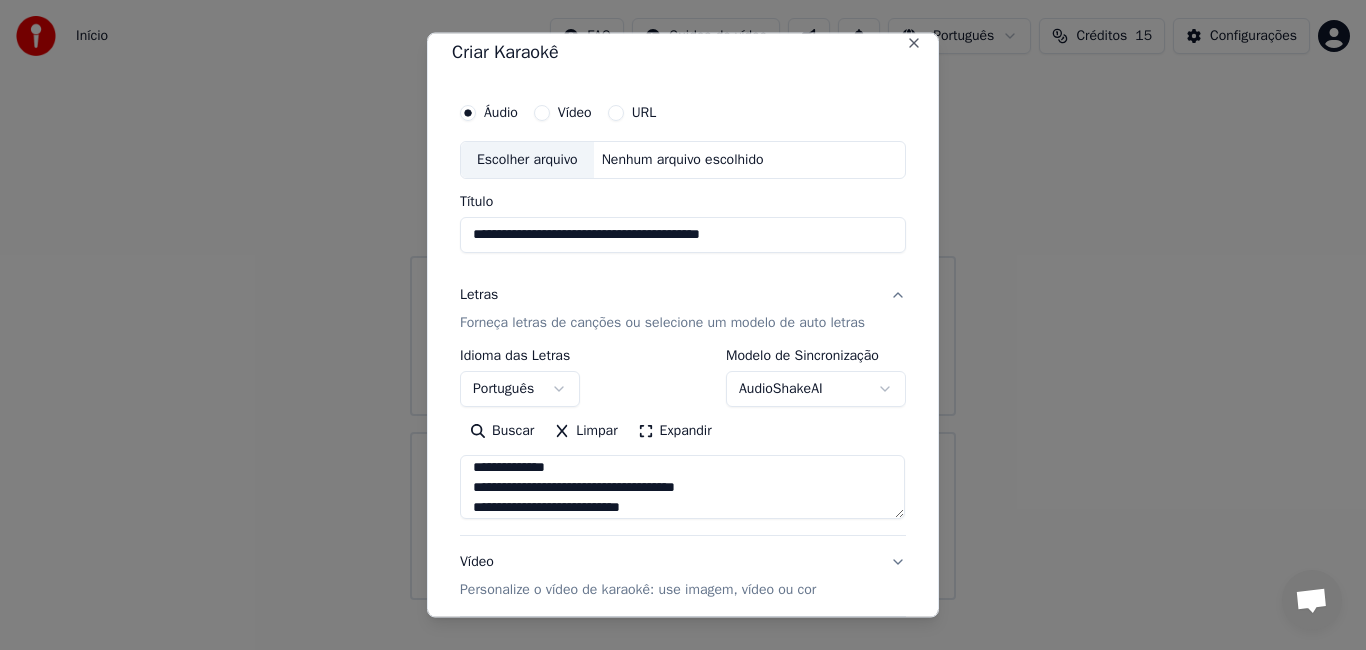 click at bounding box center (682, 486) 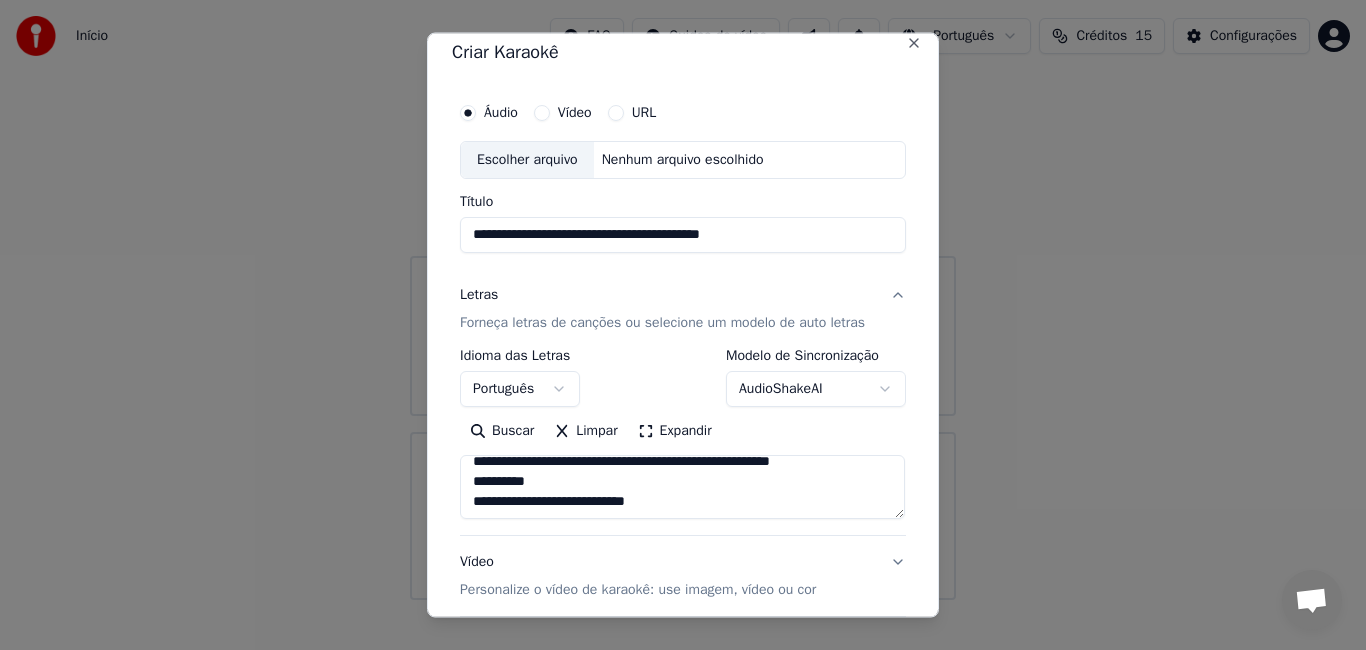scroll, scrollTop: 1133, scrollLeft: 0, axis: vertical 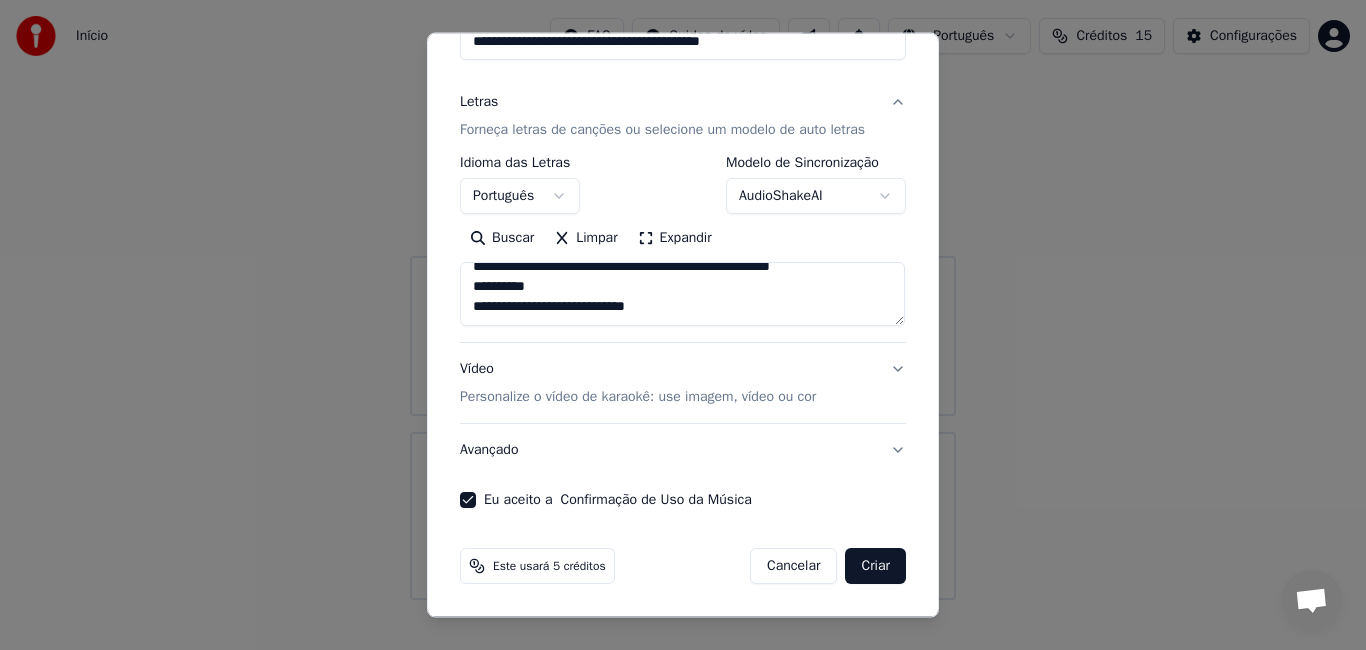 type on "**********" 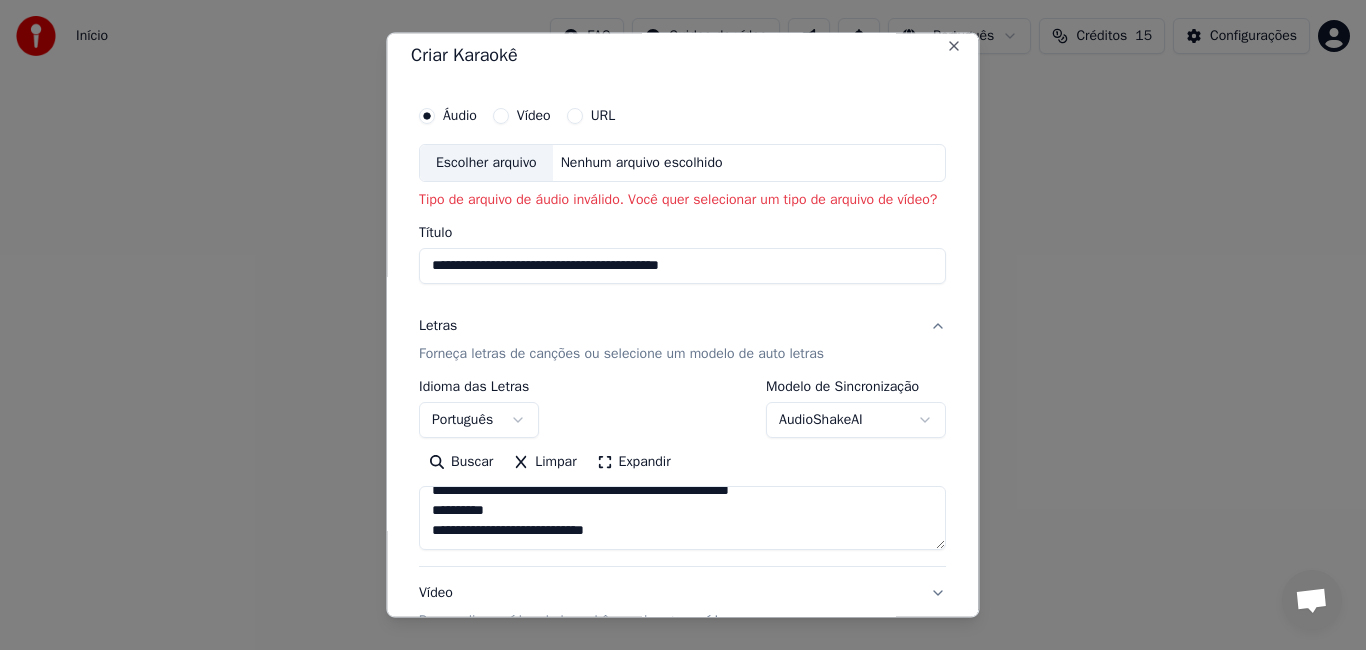 scroll, scrollTop: 0, scrollLeft: 0, axis: both 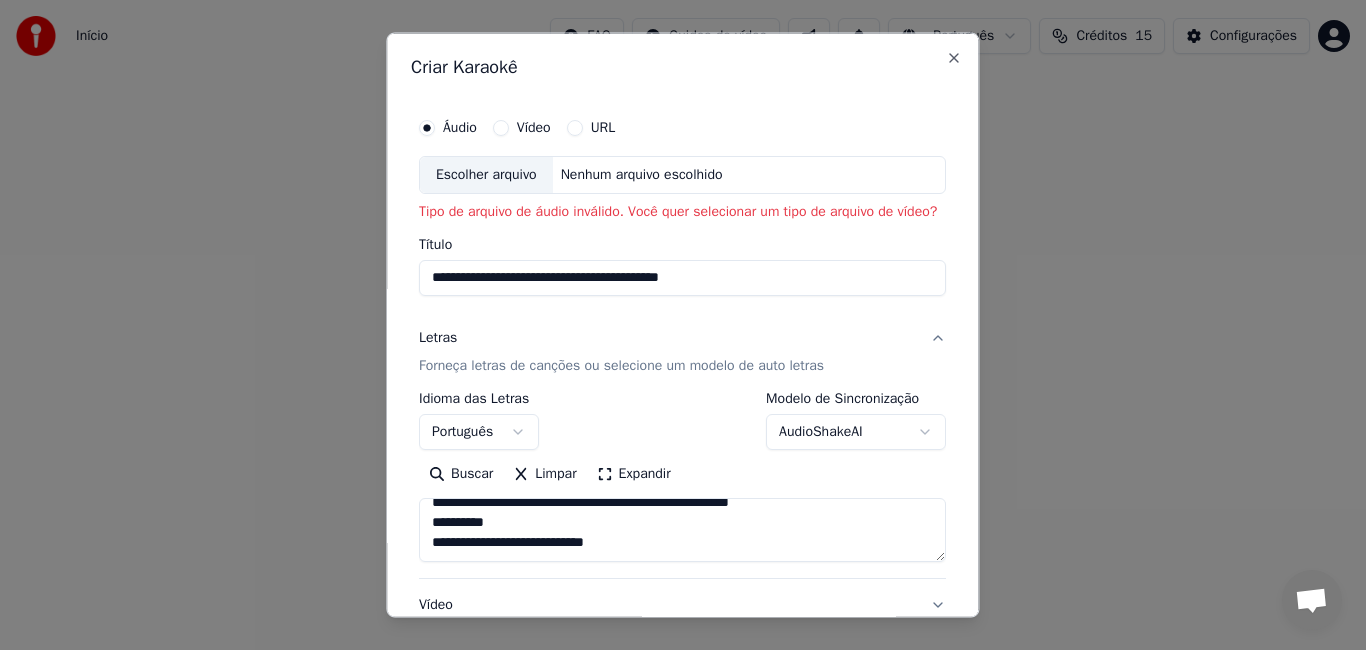 click on "Escolher arquivo" at bounding box center [486, 175] 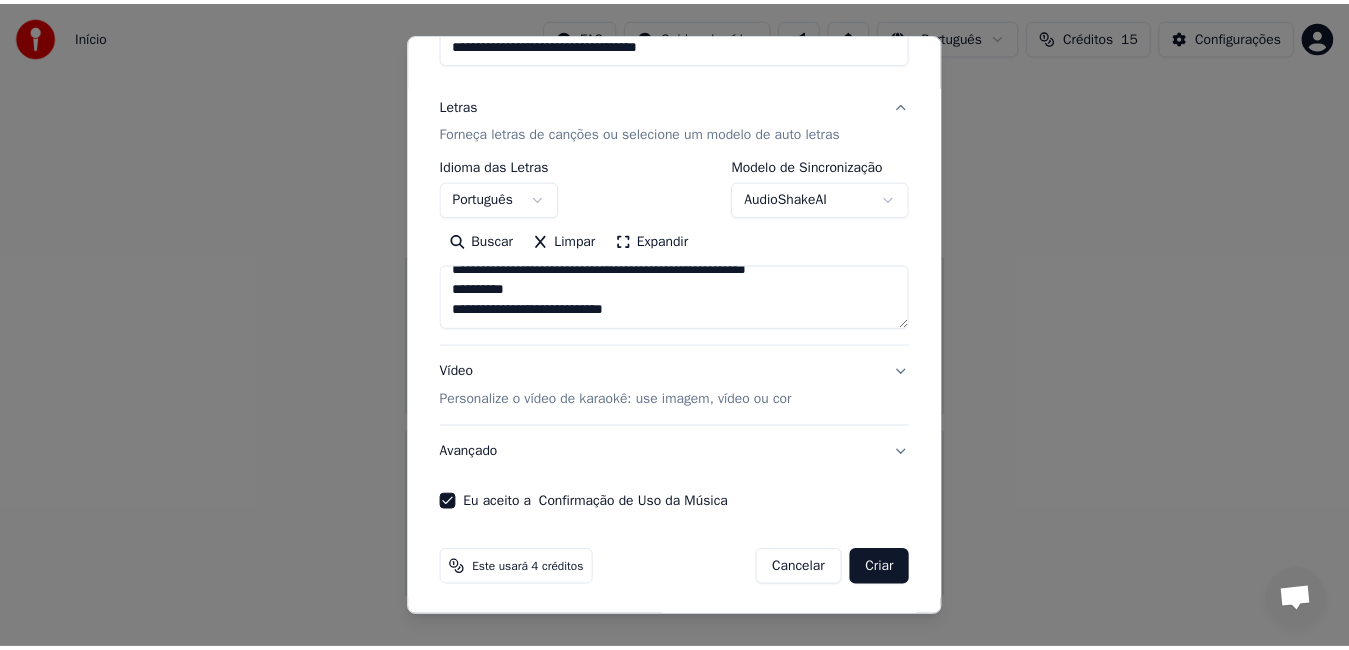 scroll, scrollTop: 207, scrollLeft: 0, axis: vertical 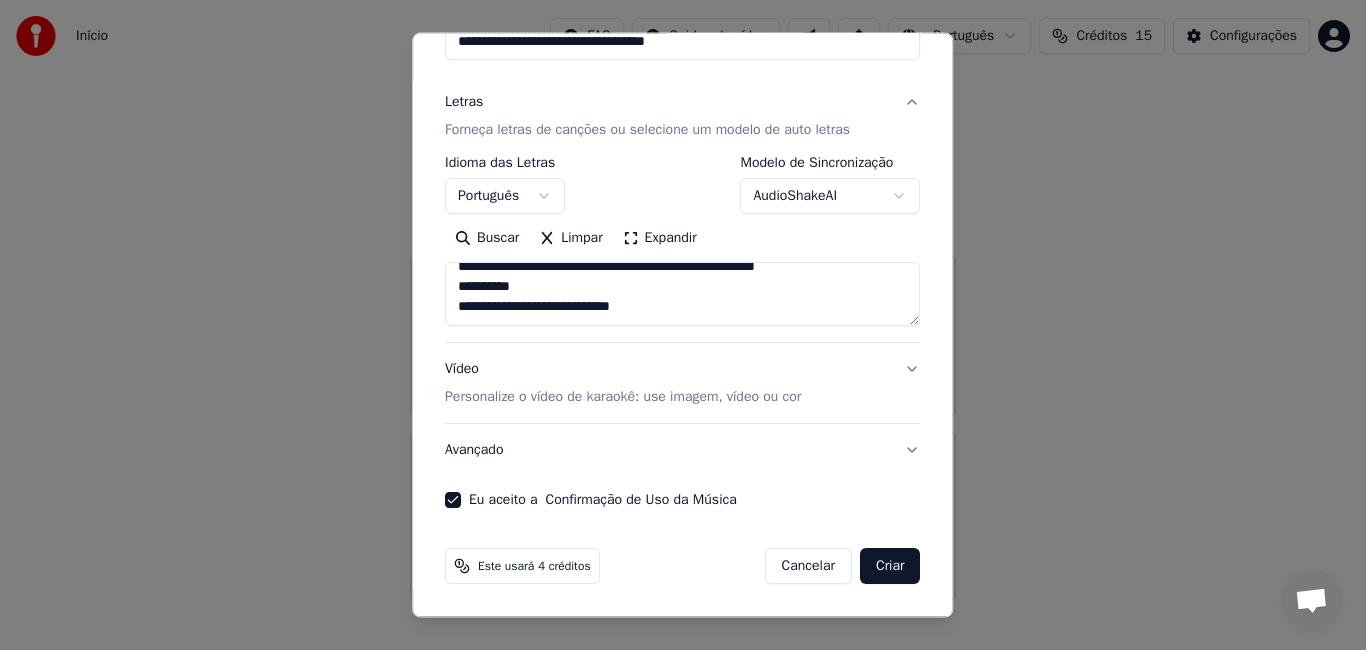 click at bounding box center (682, 294) 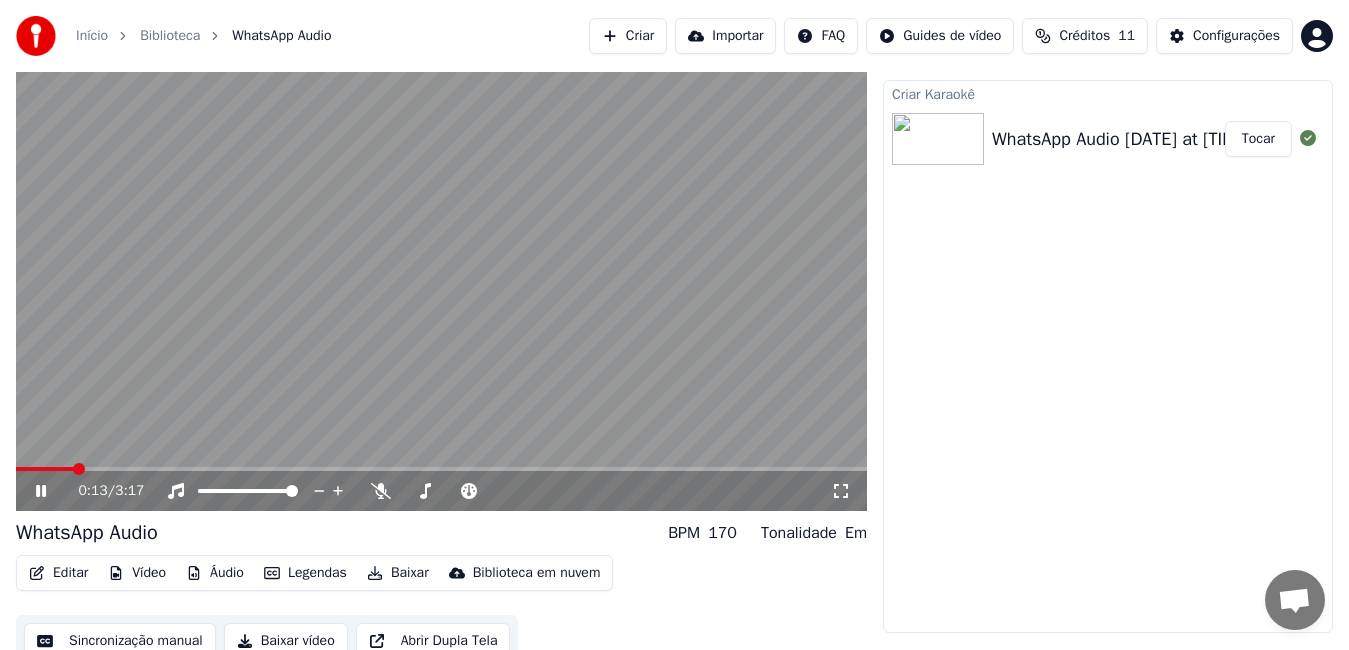 scroll, scrollTop: 56, scrollLeft: 0, axis: vertical 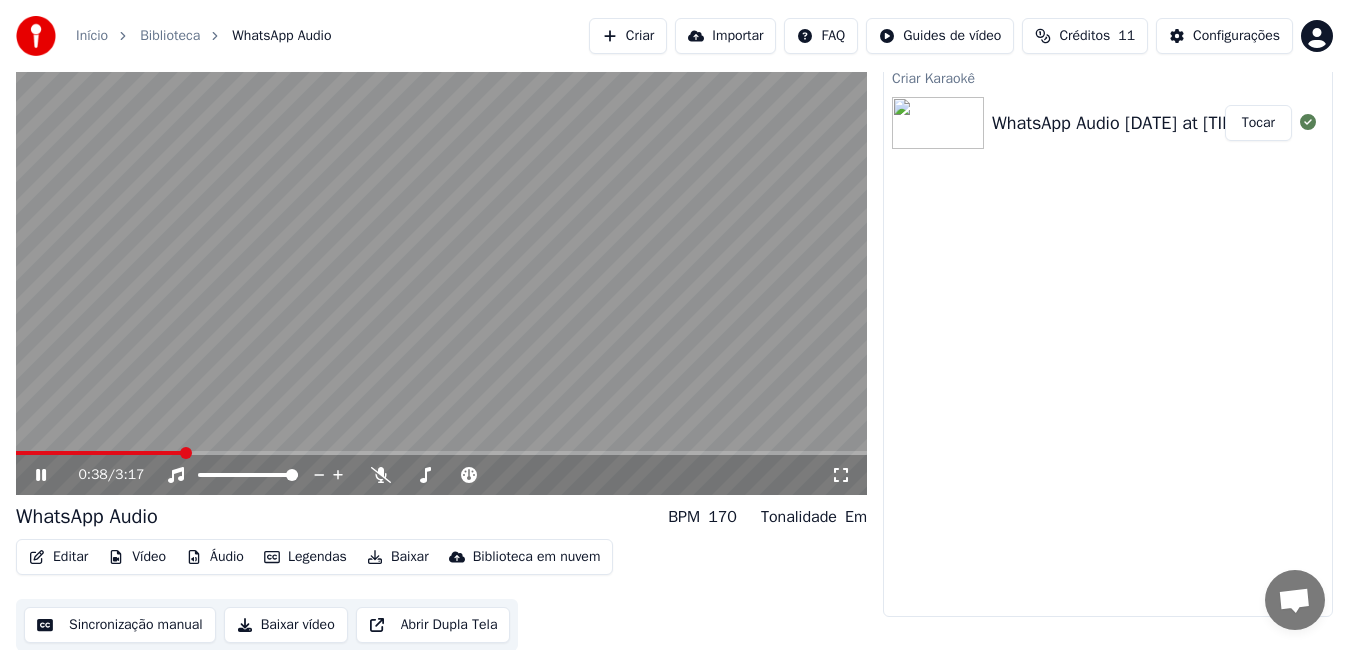 click on "Editar" at bounding box center (58, 557) 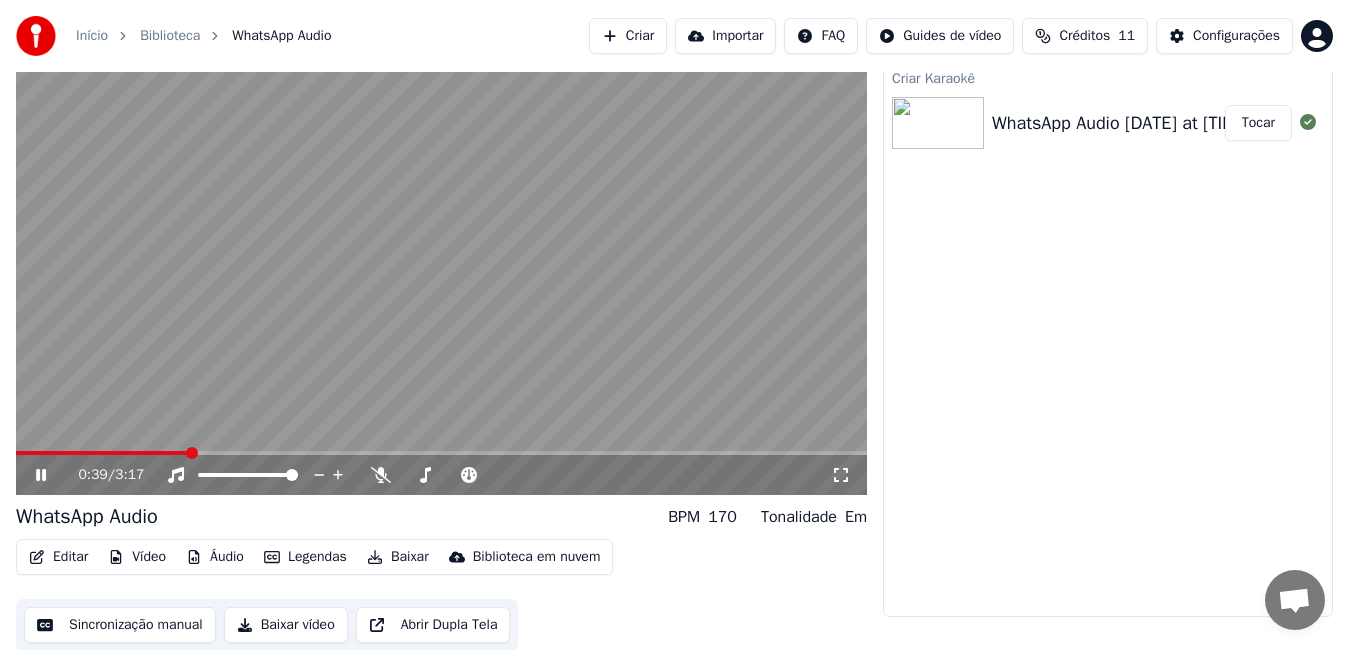 click at bounding box center (441, 255) 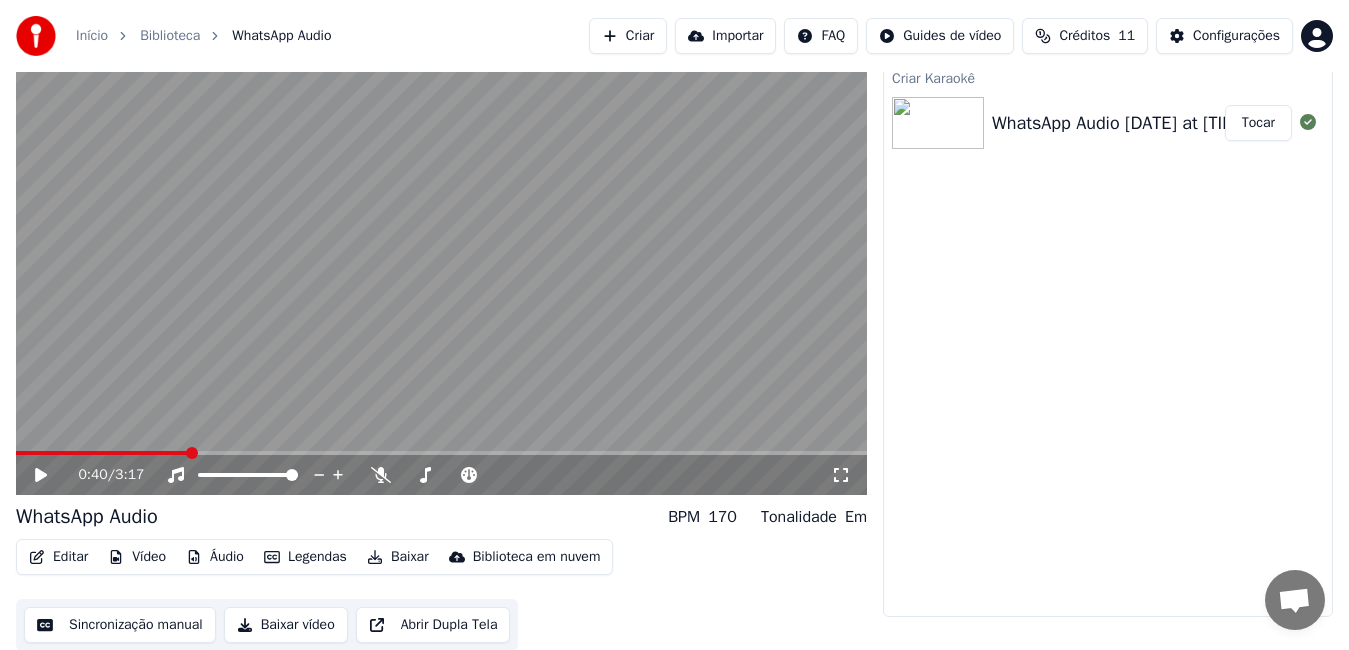 click 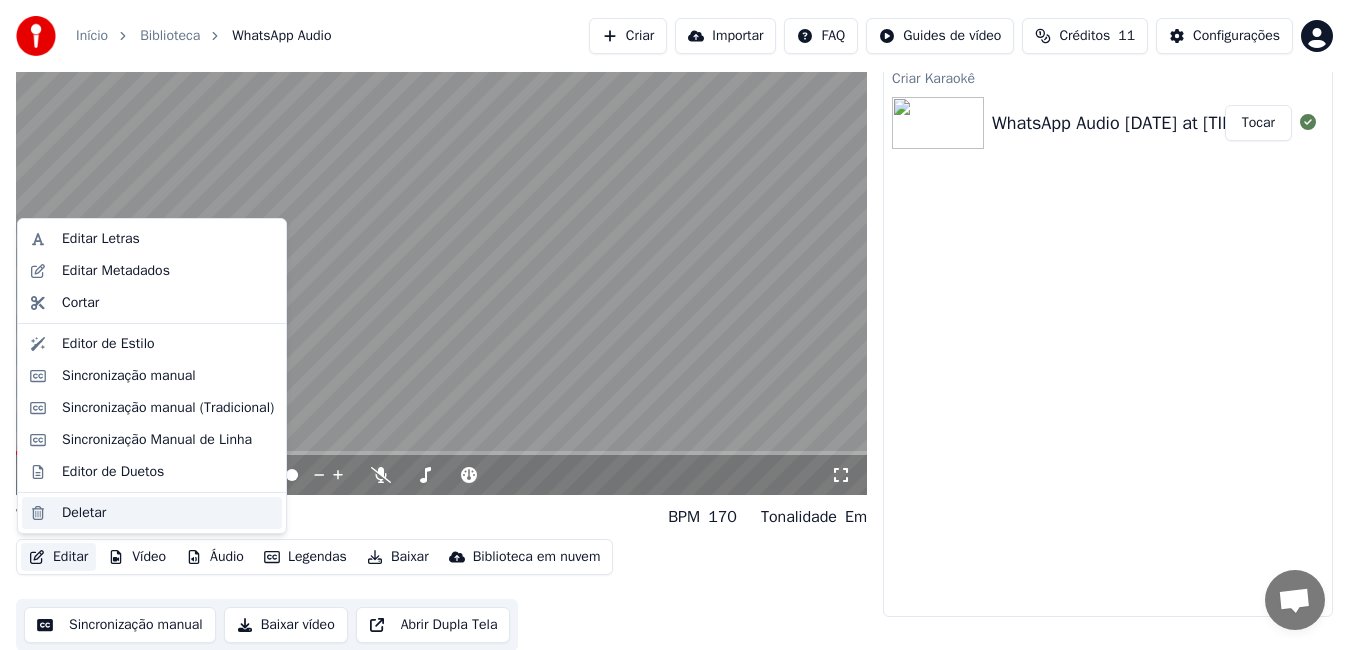 click on "Deletar" at bounding box center [152, 513] 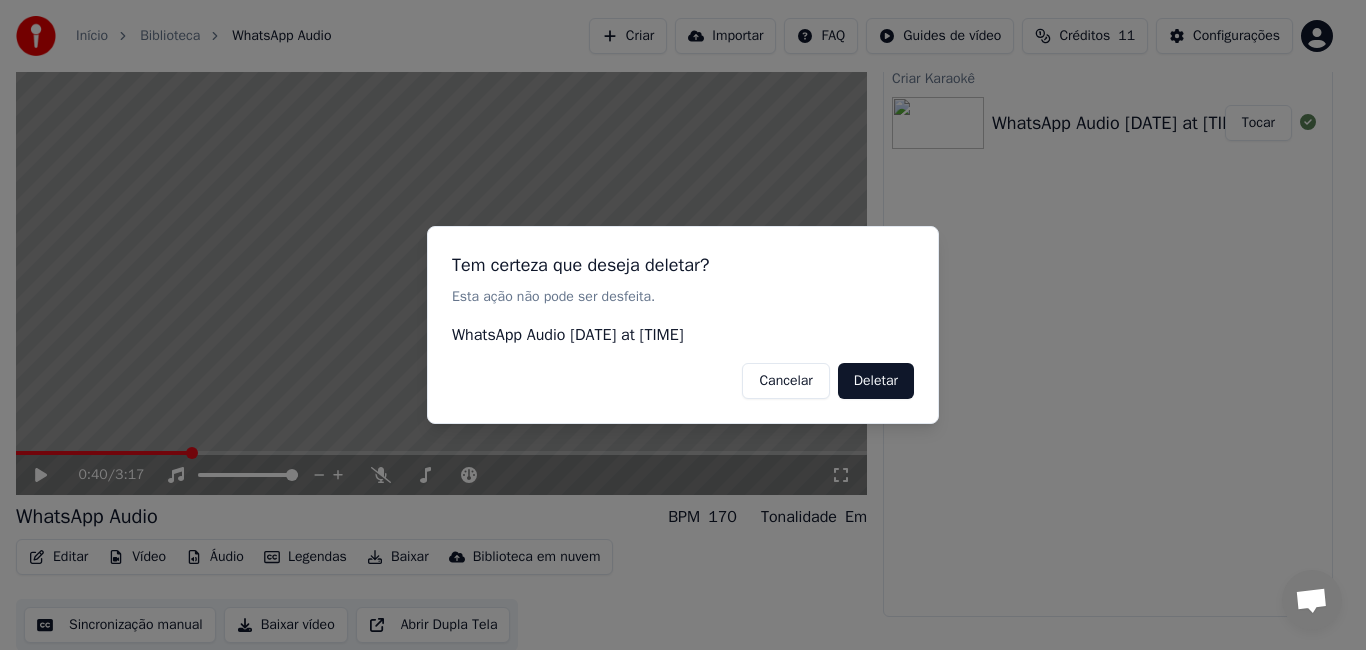 click on "Deletar" at bounding box center (876, 381) 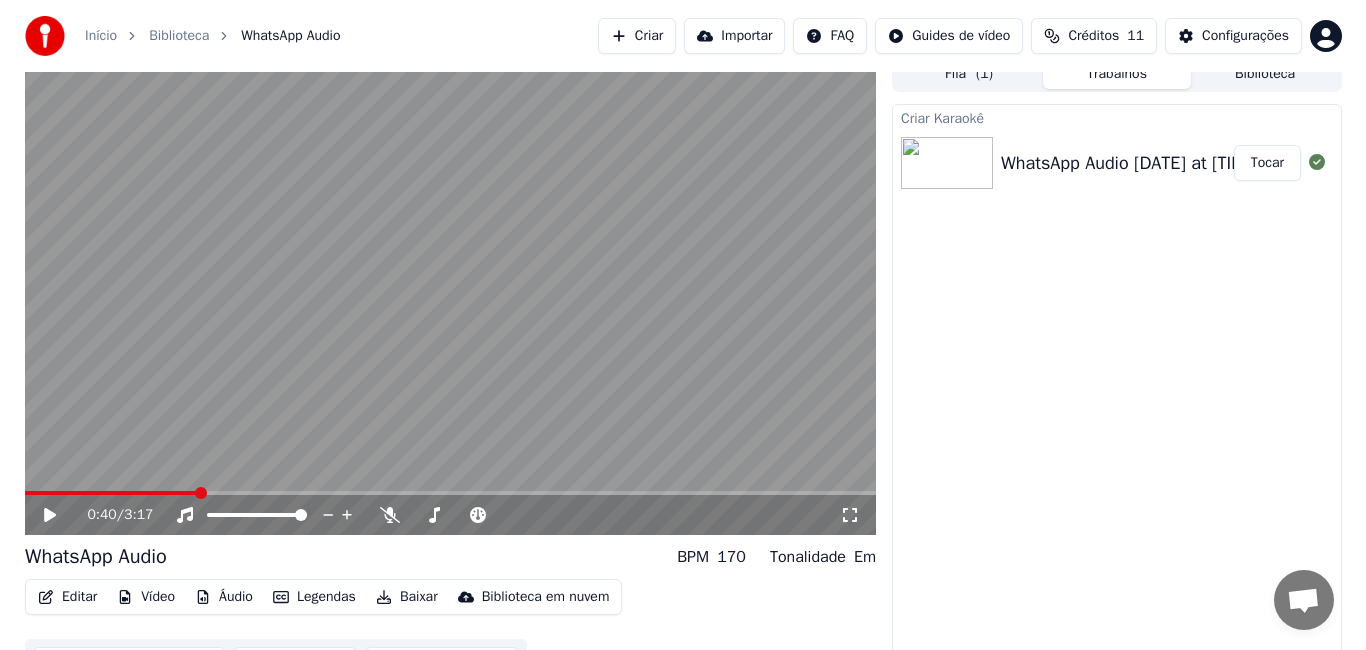 scroll, scrollTop: 0, scrollLeft: 0, axis: both 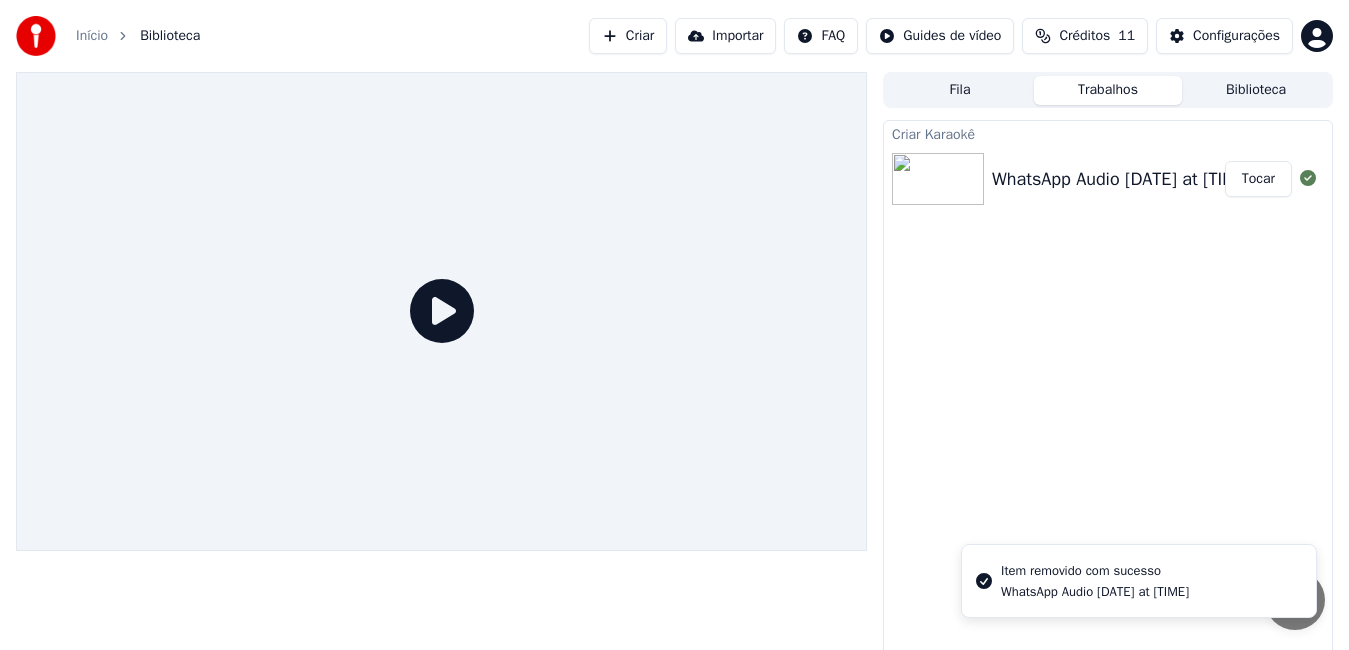 click on "Criar" at bounding box center (628, 36) 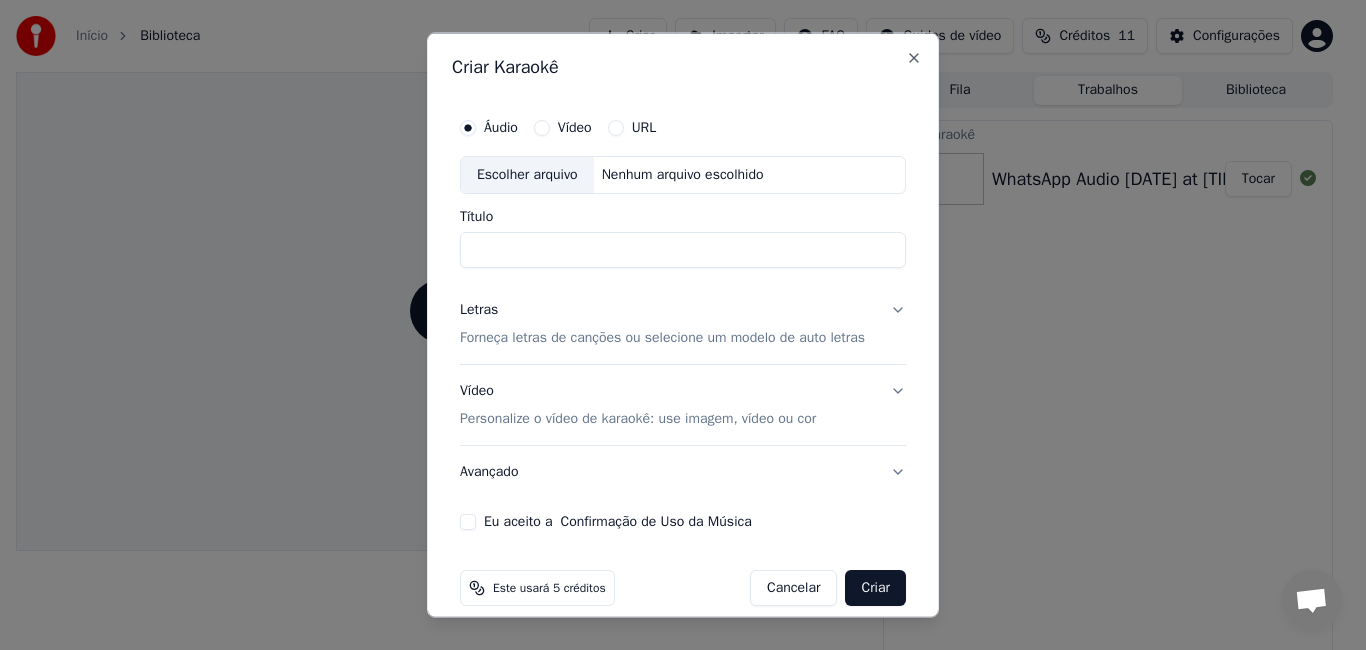 click on "Escolher arquivo" at bounding box center [527, 175] 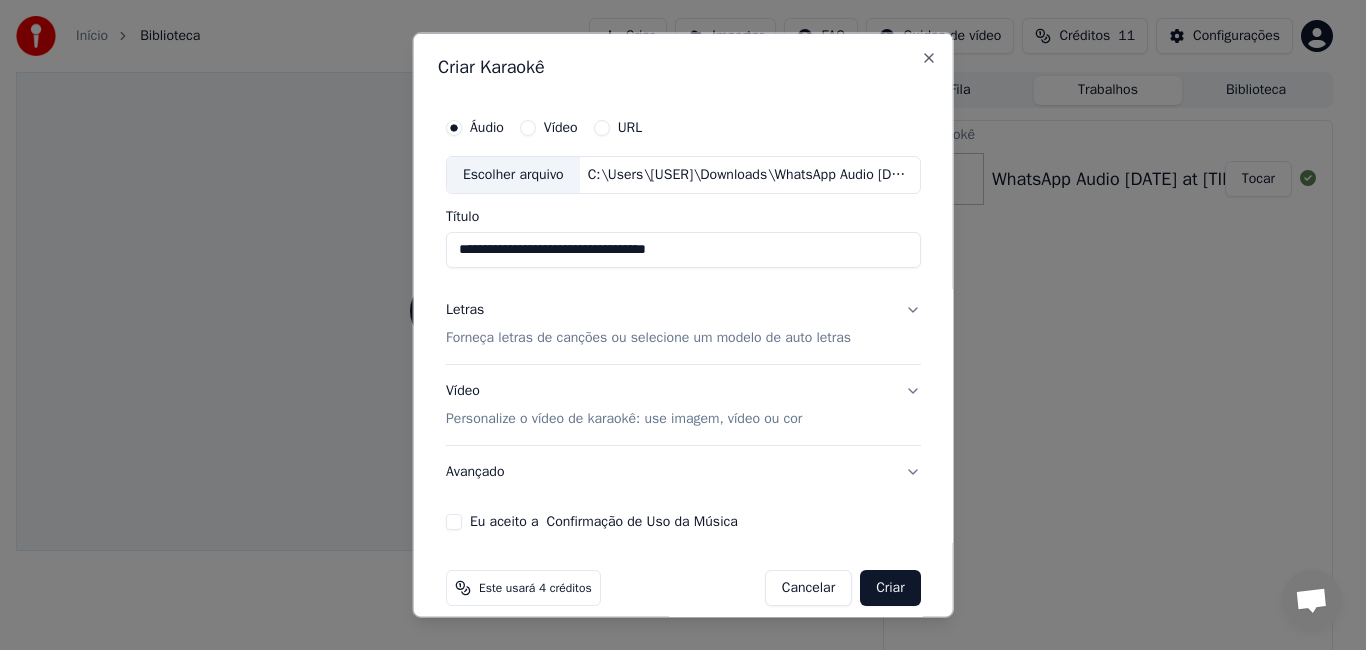 drag, startPoint x: 722, startPoint y: 256, endPoint x: 407, endPoint y: 256, distance: 315 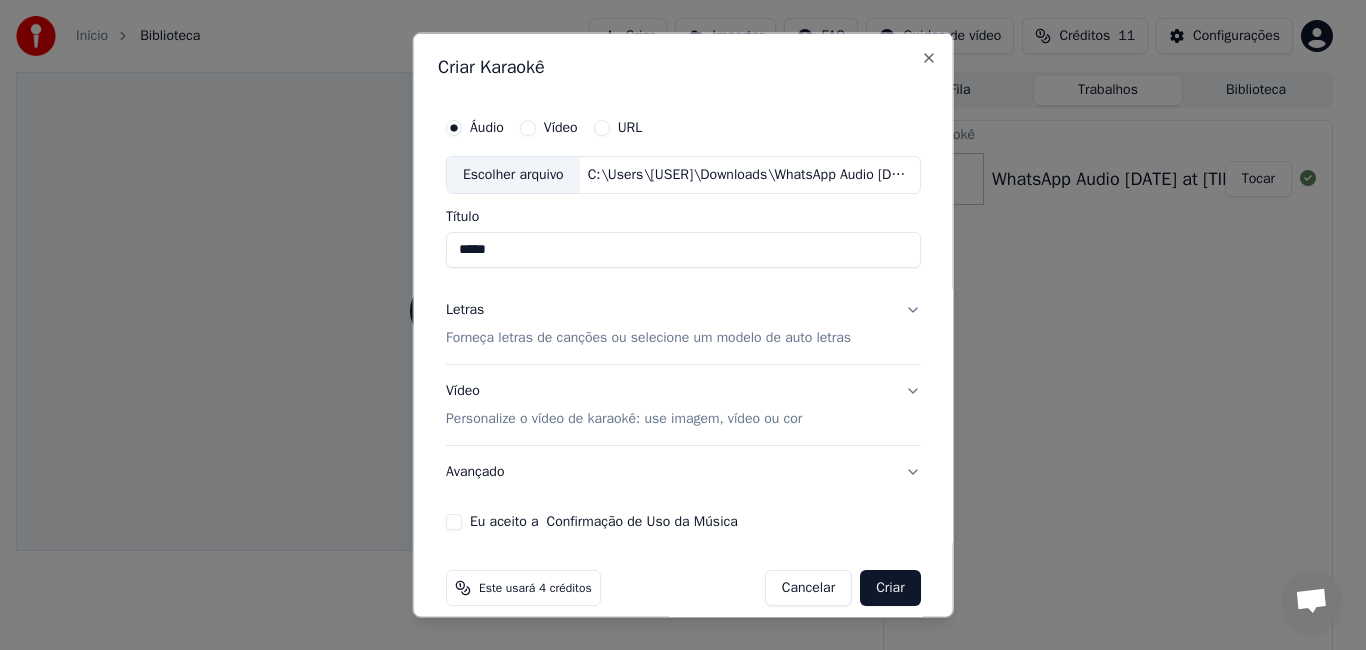 click on "*****" at bounding box center [683, 249] 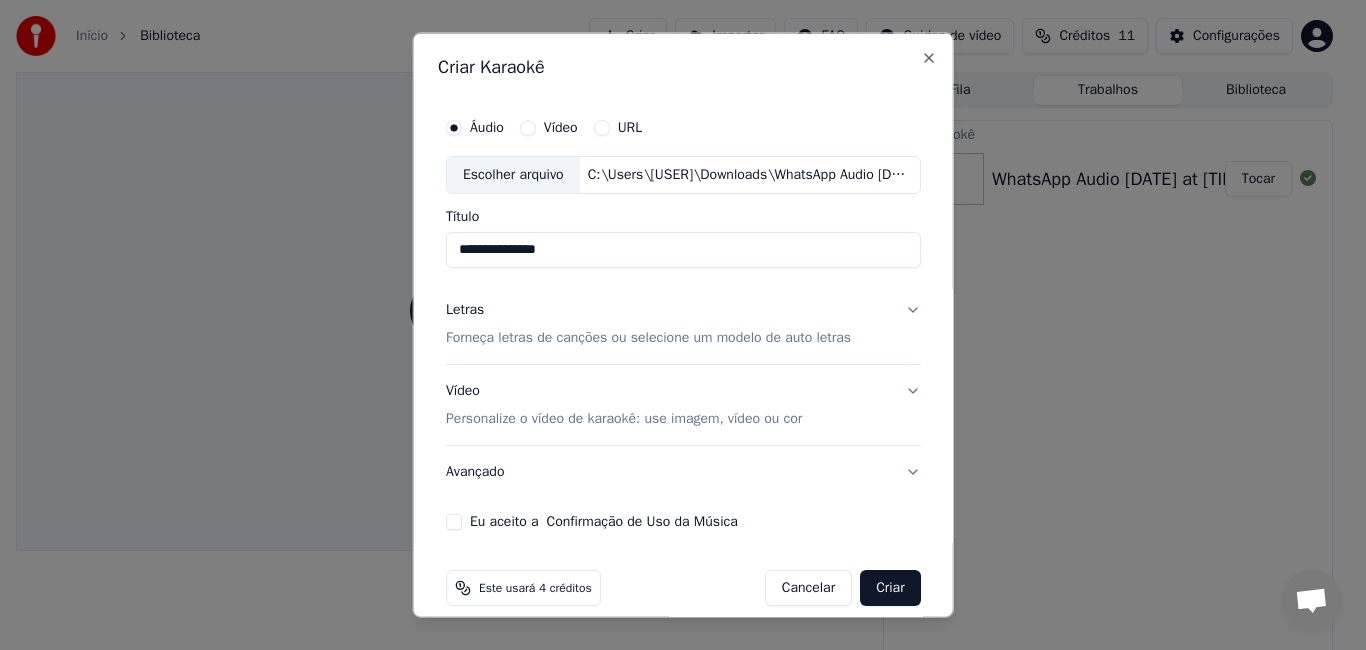 type on "**********" 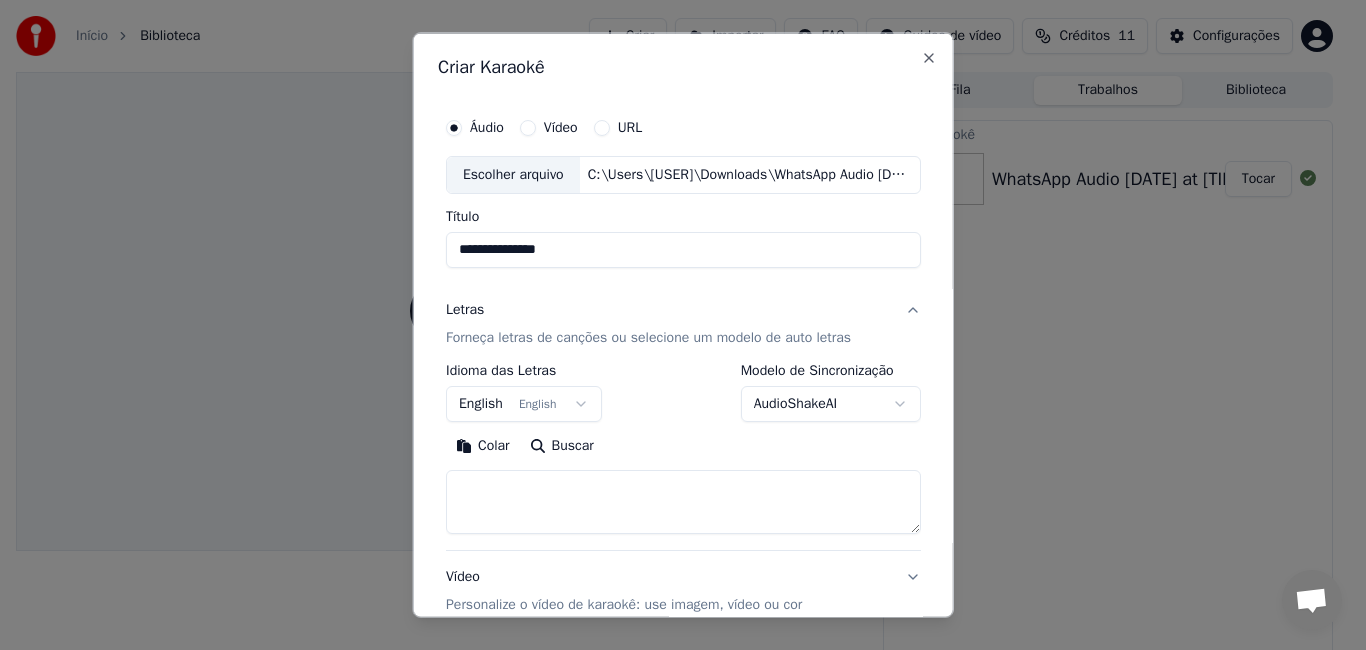 scroll, scrollTop: 133, scrollLeft: 0, axis: vertical 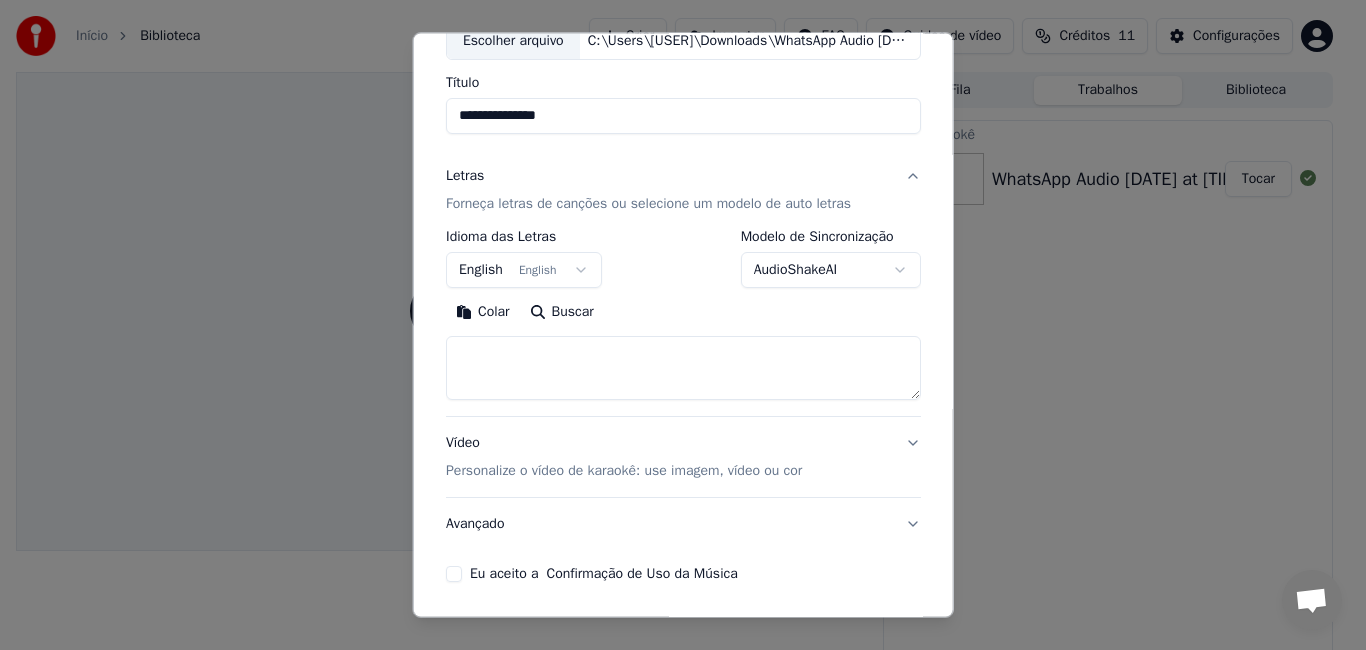 click on "Forneça letras de canções ou selecione um modelo de auto letras" at bounding box center (648, 204) 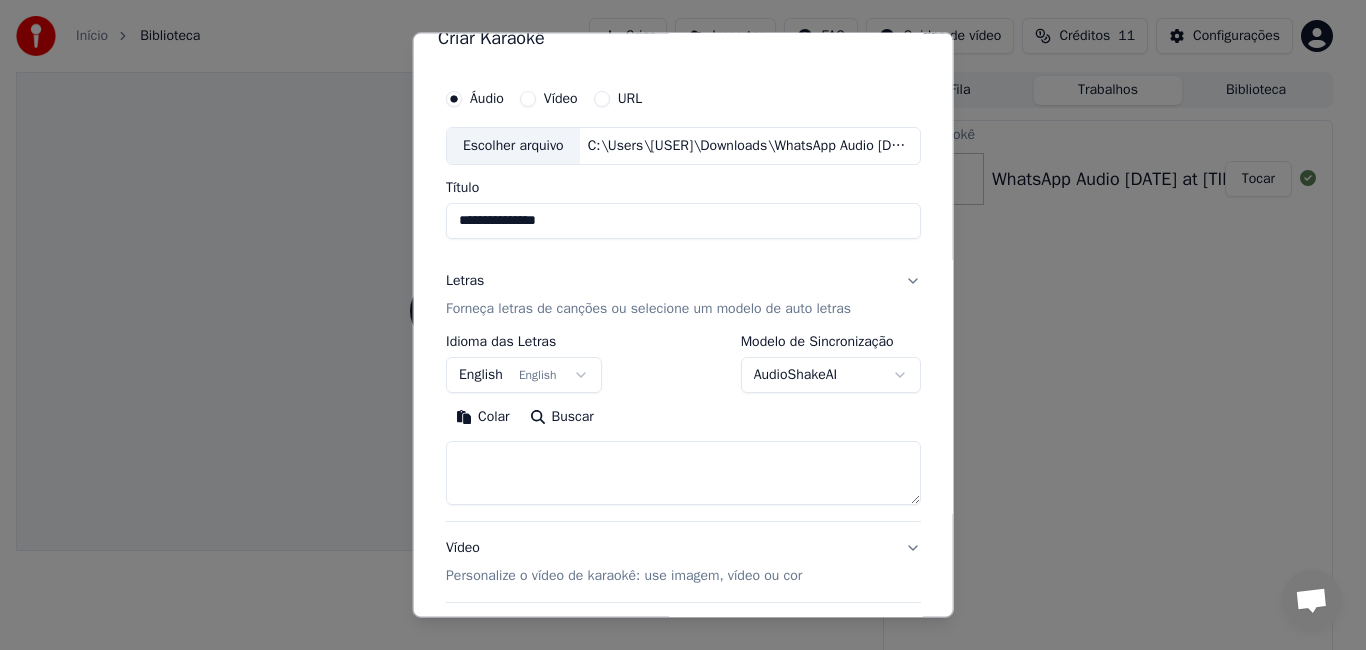scroll, scrollTop: 21, scrollLeft: 0, axis: vertical 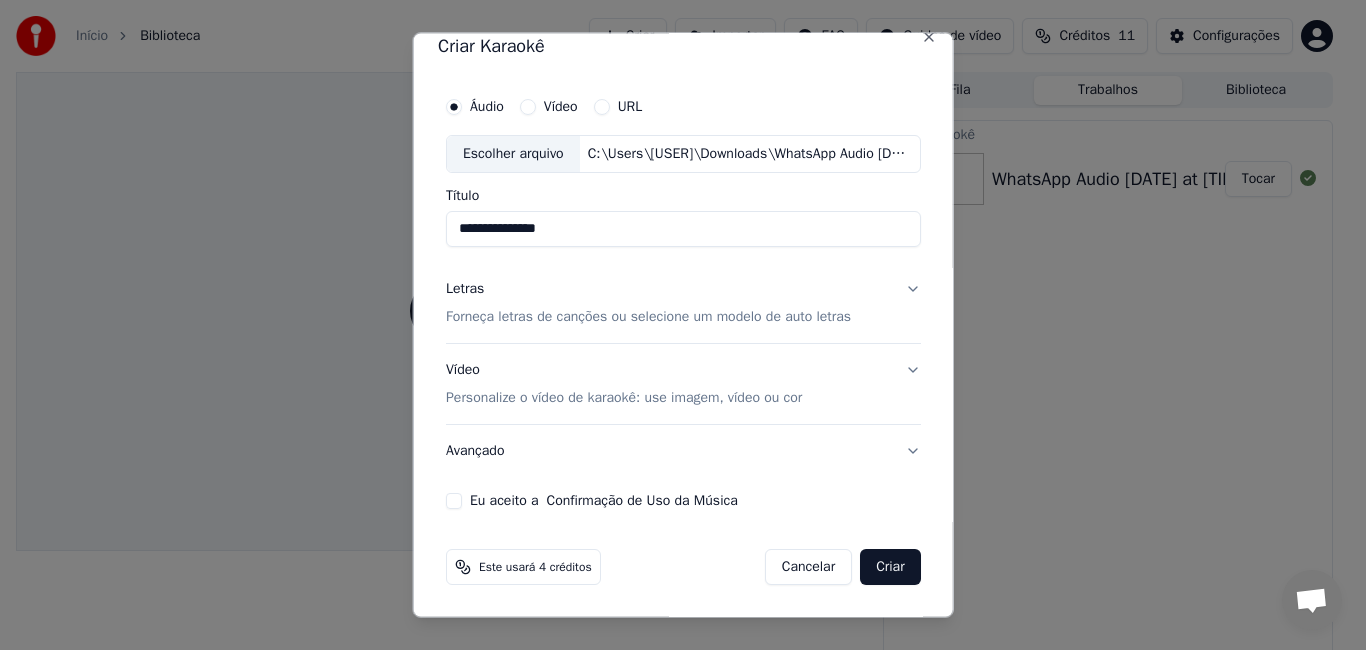 click on "Forneça letras de canções ou selecione um modelo de auto letras" at bounding box center [648, 316] 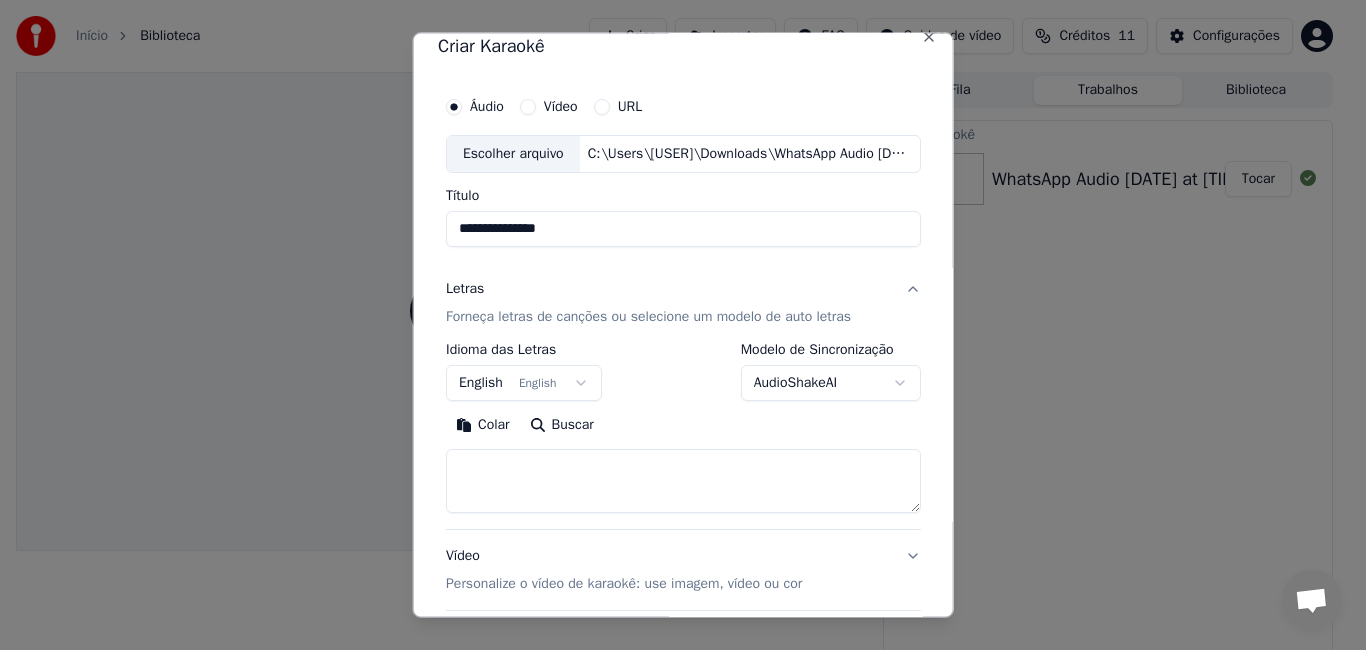 scroll, scrollTop: 133, scrollLeft: 0, axis: vertical 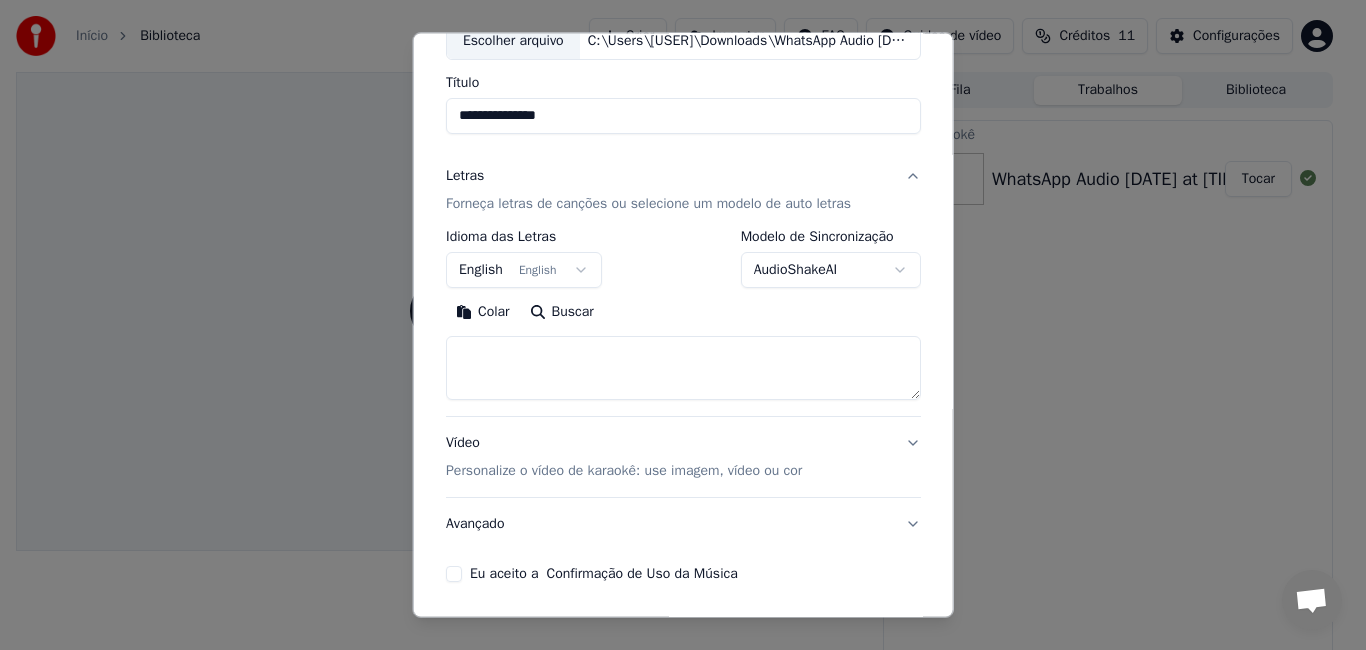 click at bounding box center [683, 368] 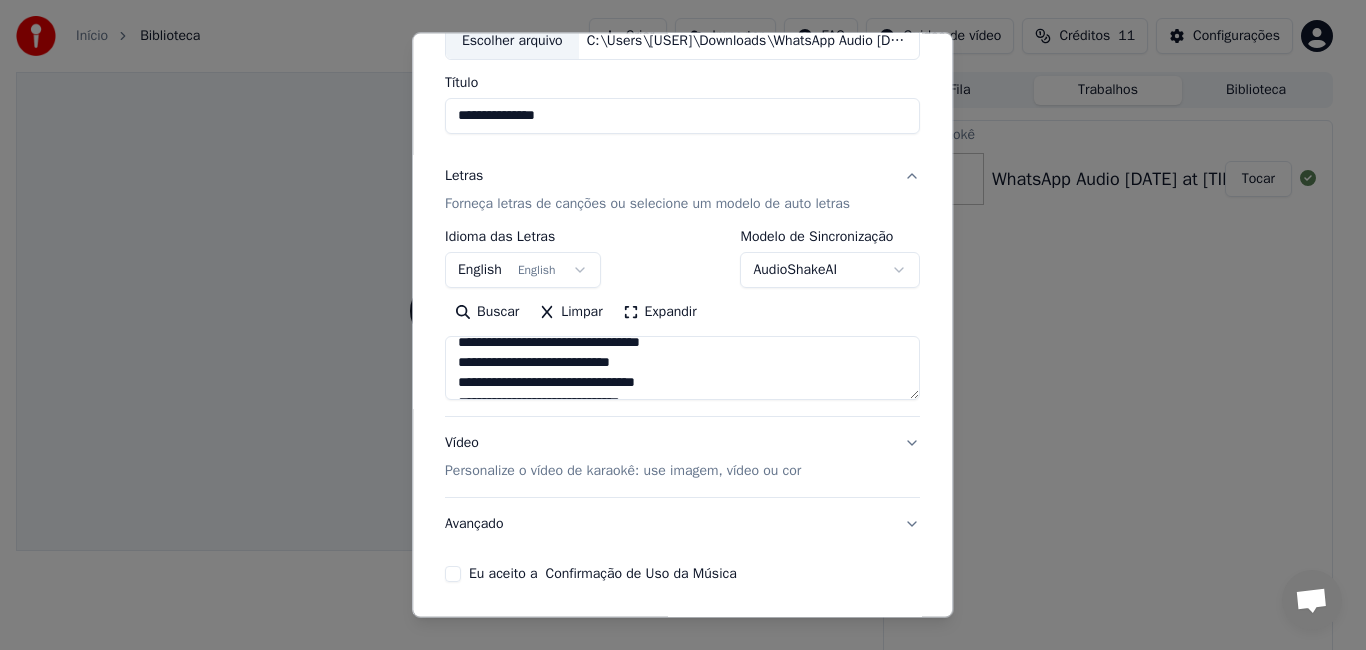 scroll, scrollTop: 1113, scrollLeft: 0, axis: vertical 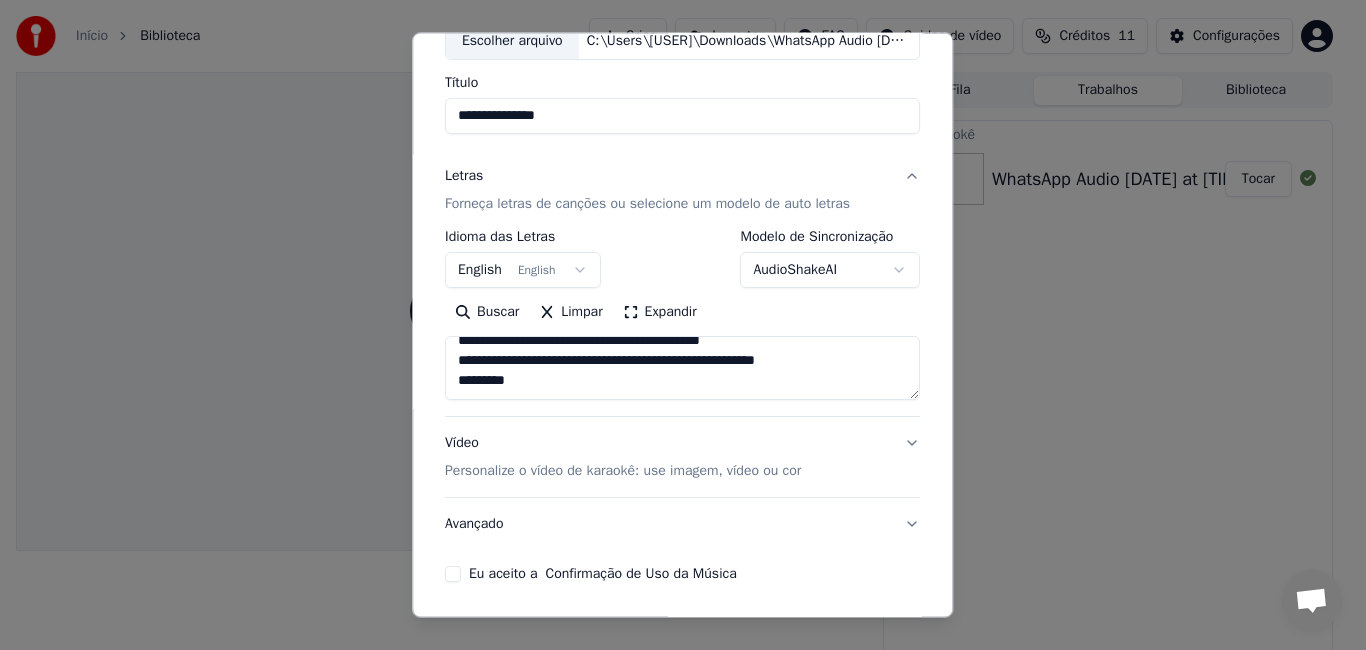 type on "**********" 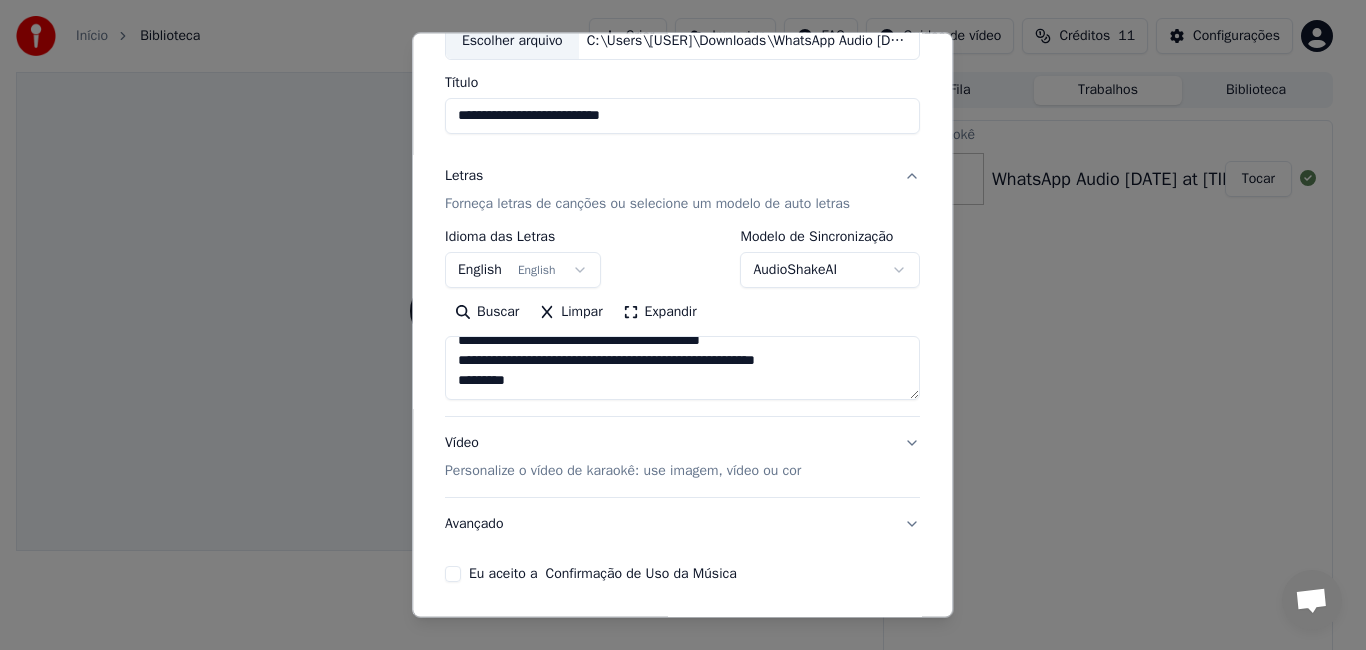 click on "**********" at bounding box center [682, 116] 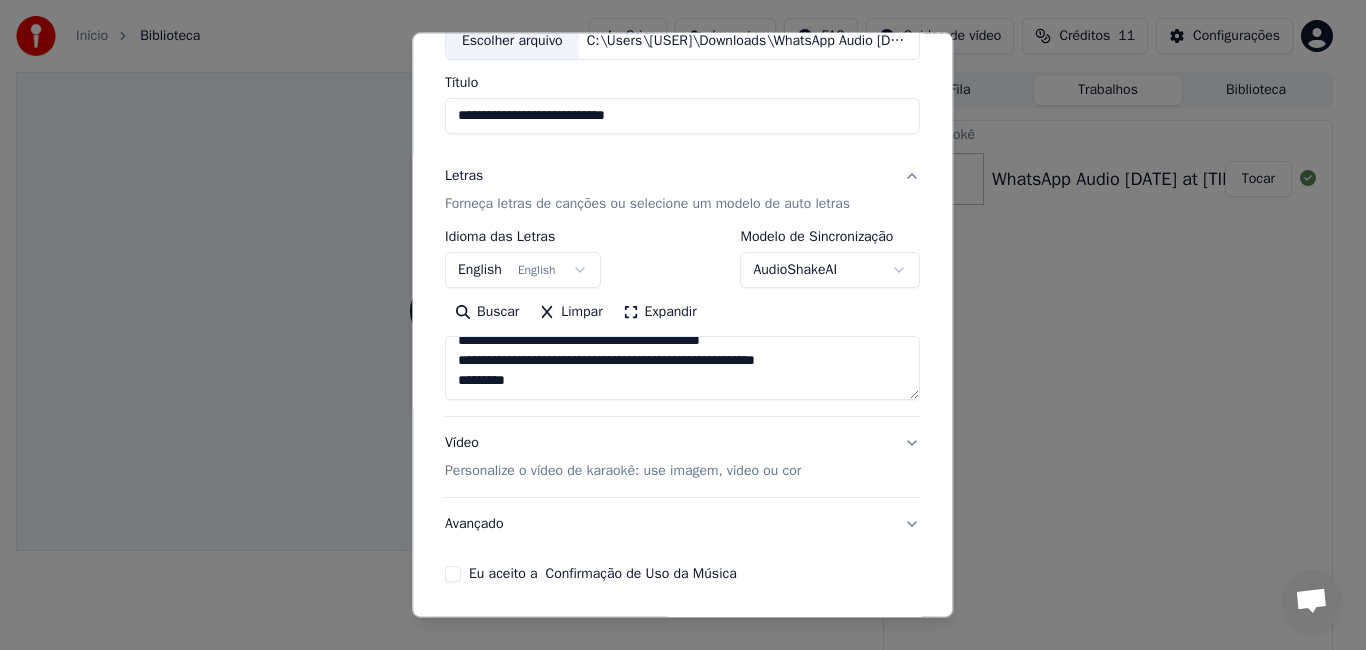 scroll, scrollTop: 207, scrollLeft: 0, axis: vertical 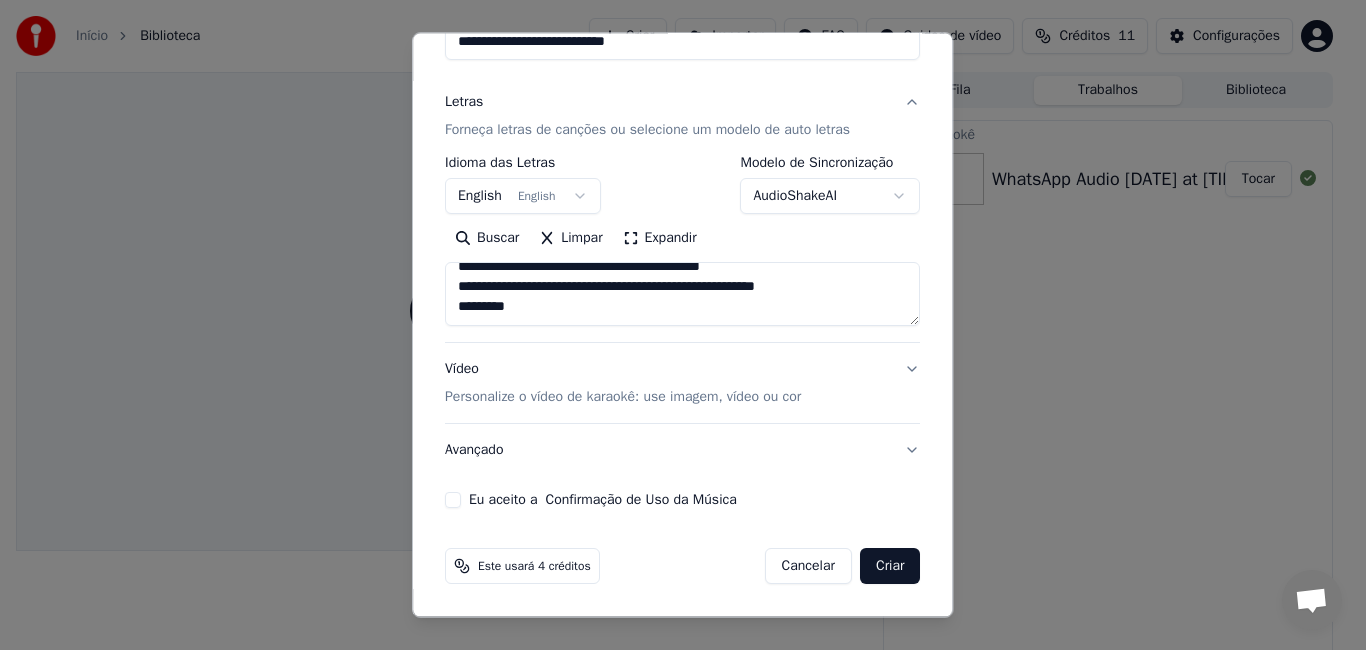 type on "**********" 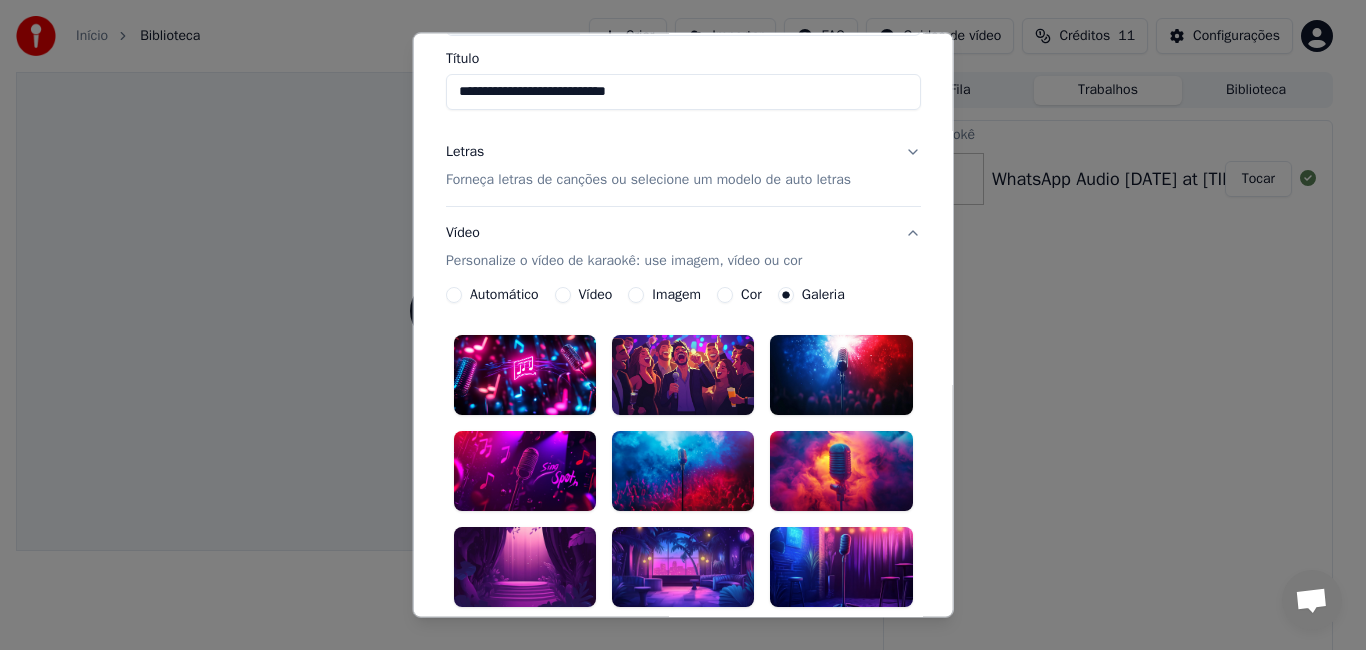 scroll, scrollTop: 73, scrollLeft: 0, axis: vertical 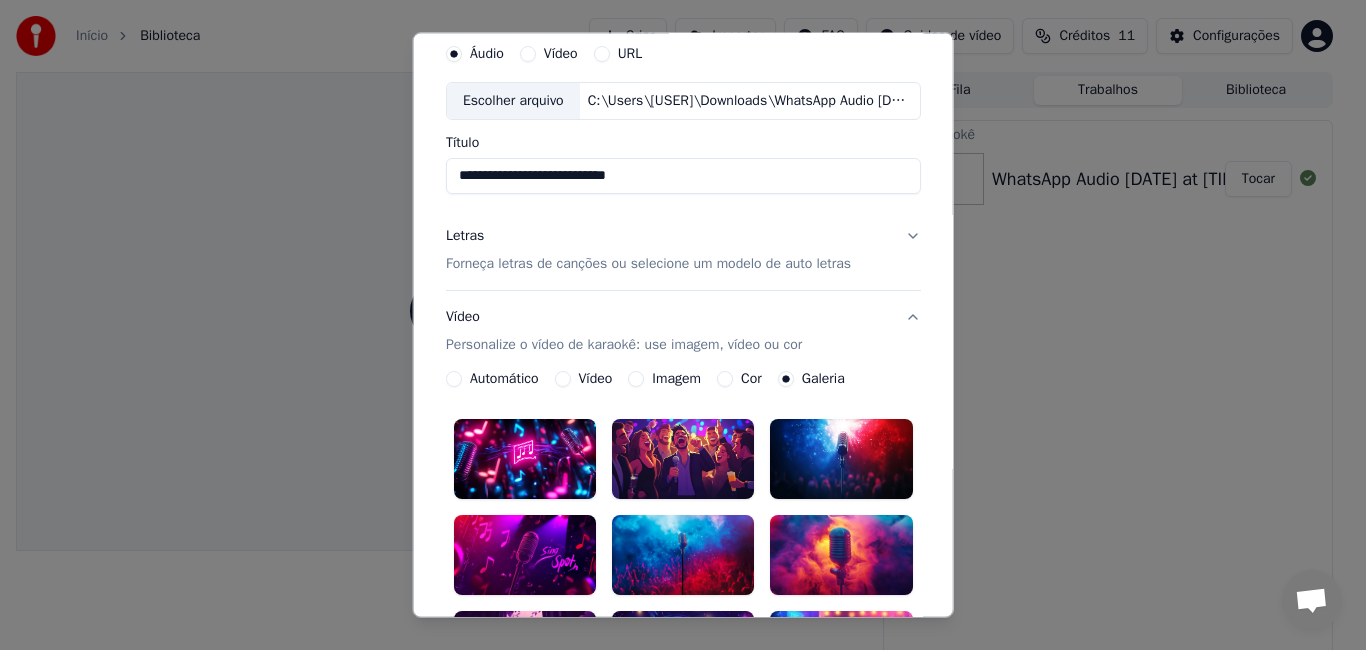 click on "Imagem" at bounding box center (664, 379) 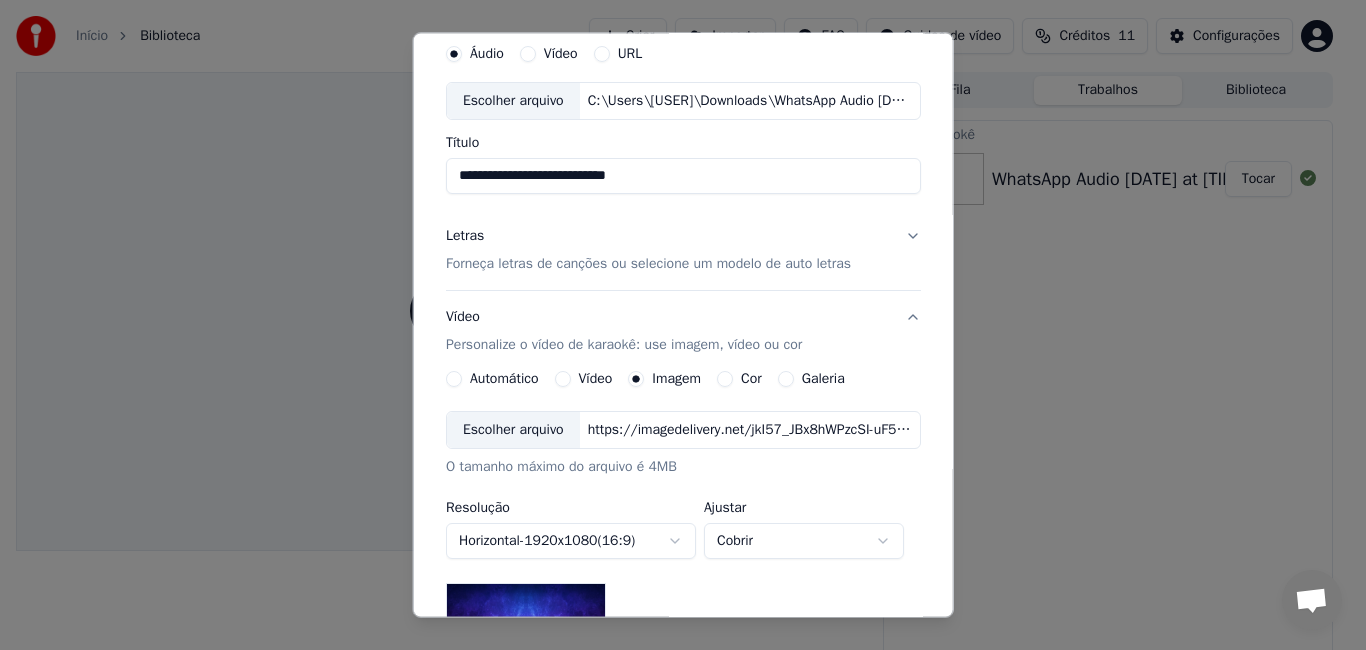 click on "Escolher arquivo" at bounding box center [513, 430] 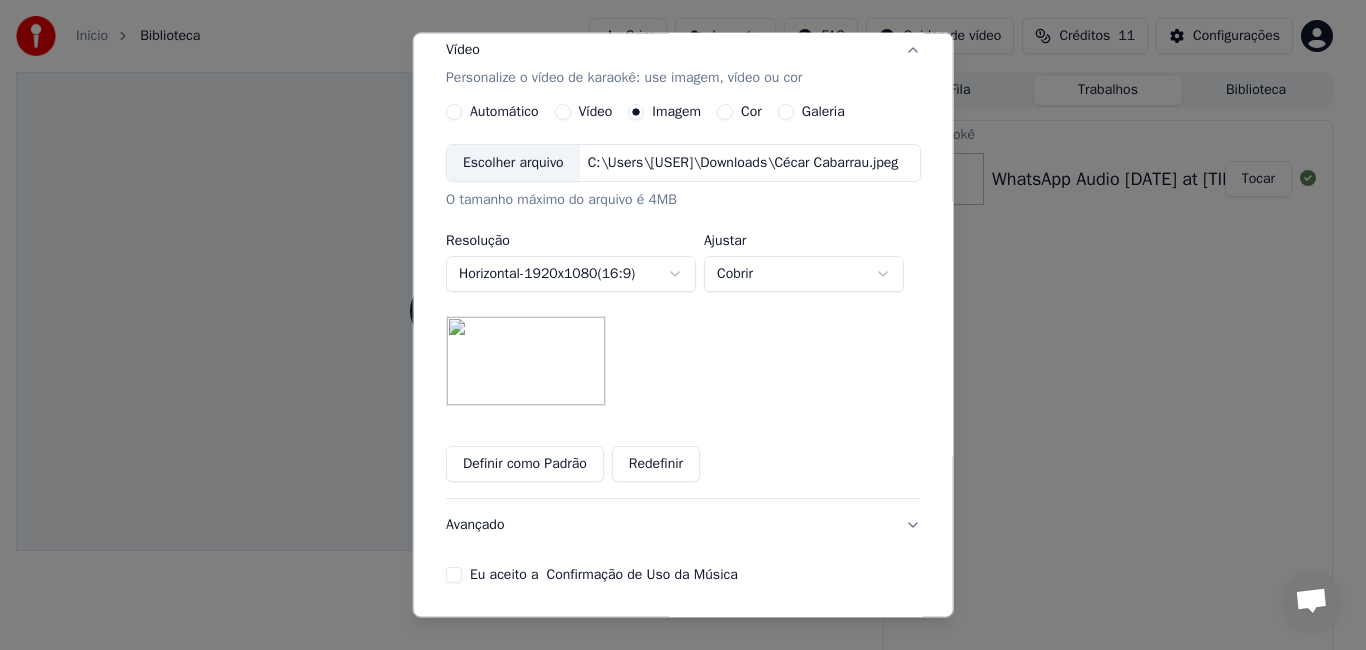 scroll, scrollTop: 415, scrollLeft: 0, axis: vertical 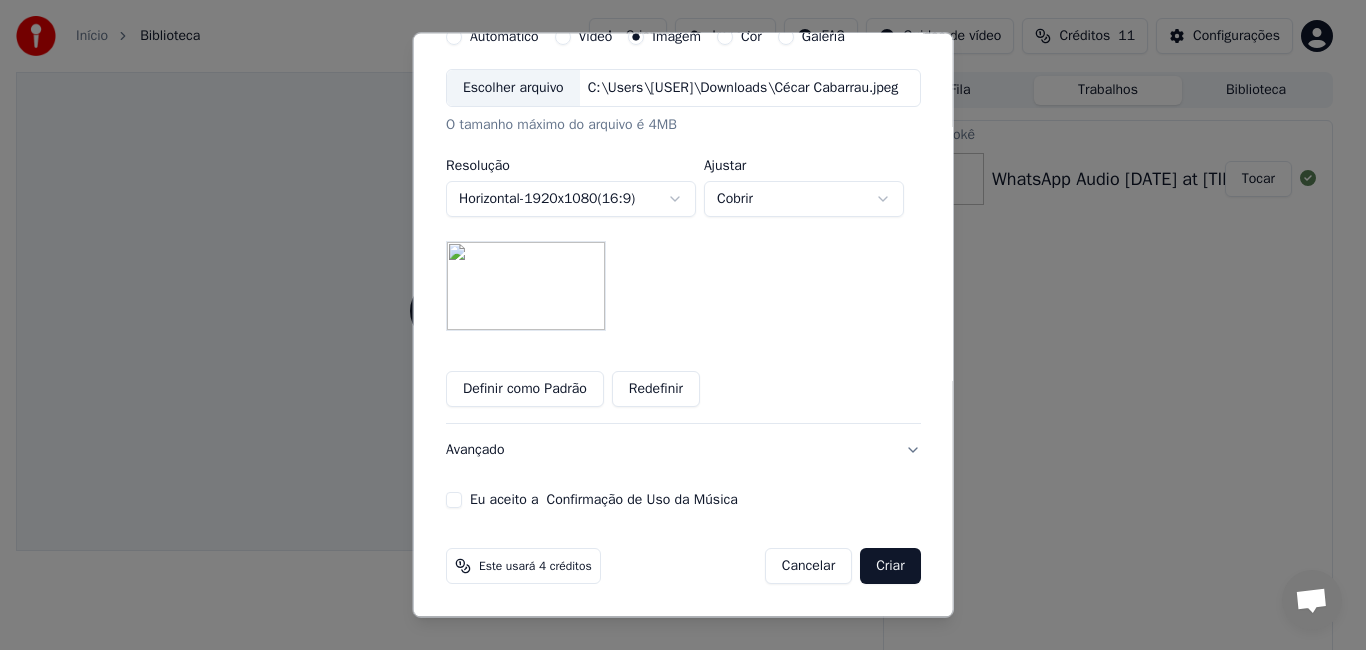 click on "Eu aceito a   Confirmação de Uso da Música" at bounding box center [454, 500] 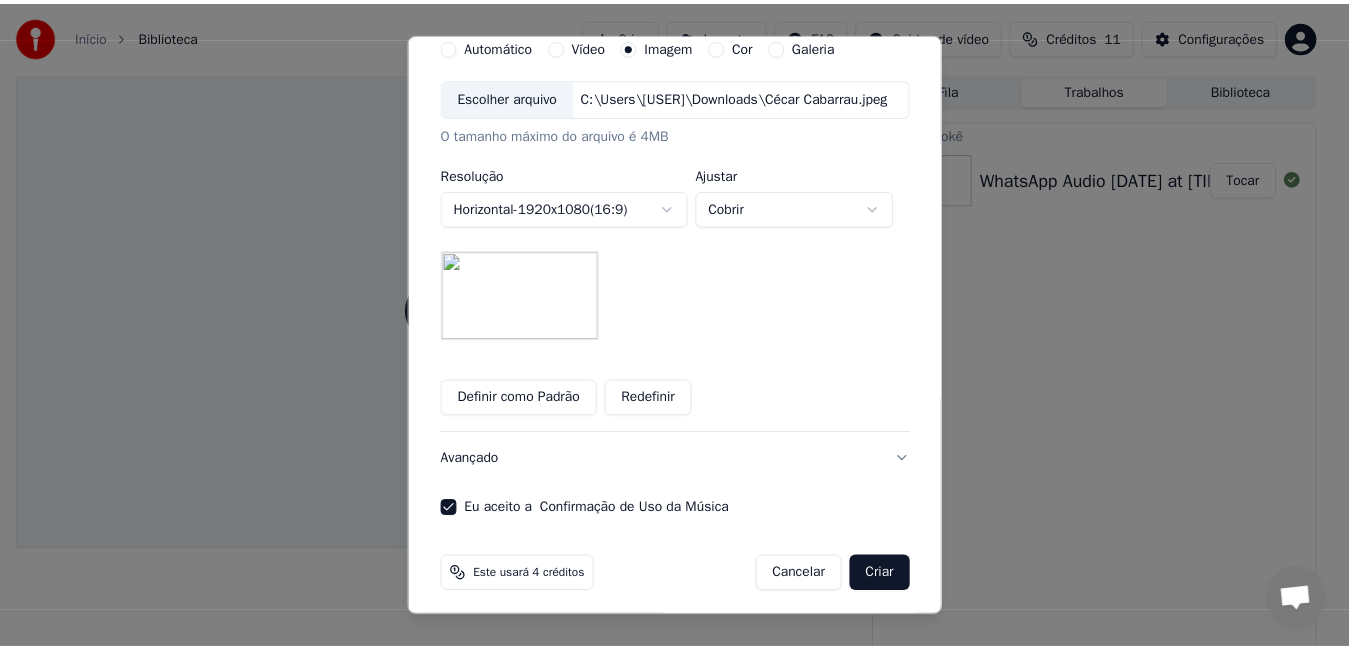 scroll, scrollTop: 415, scrollLeft: 0, axis: vertical 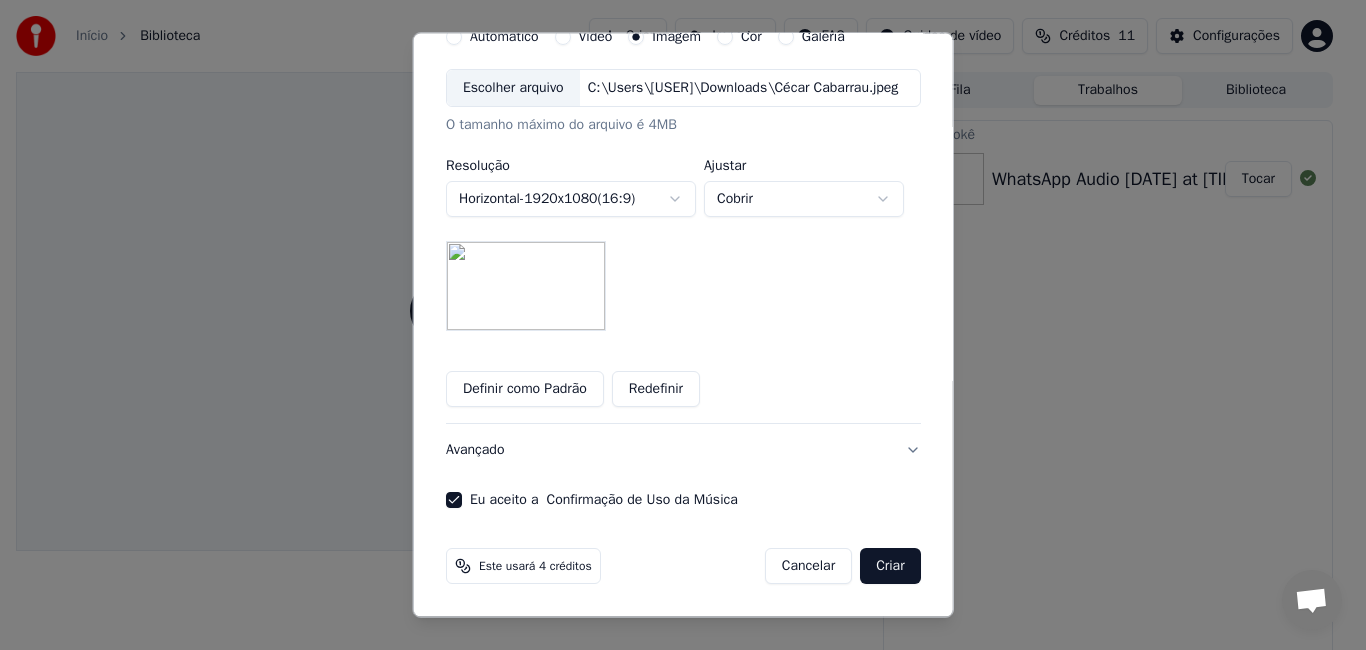 click on "Criar" at bounding box center (890, 566) 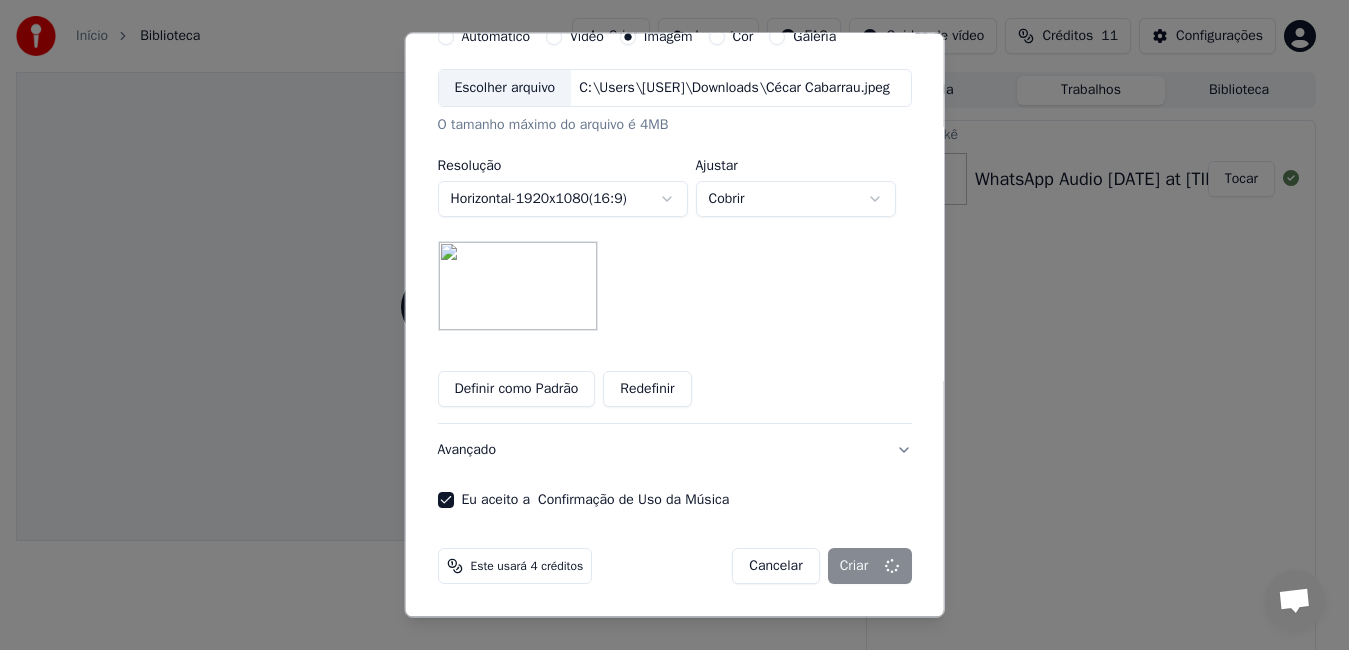 type 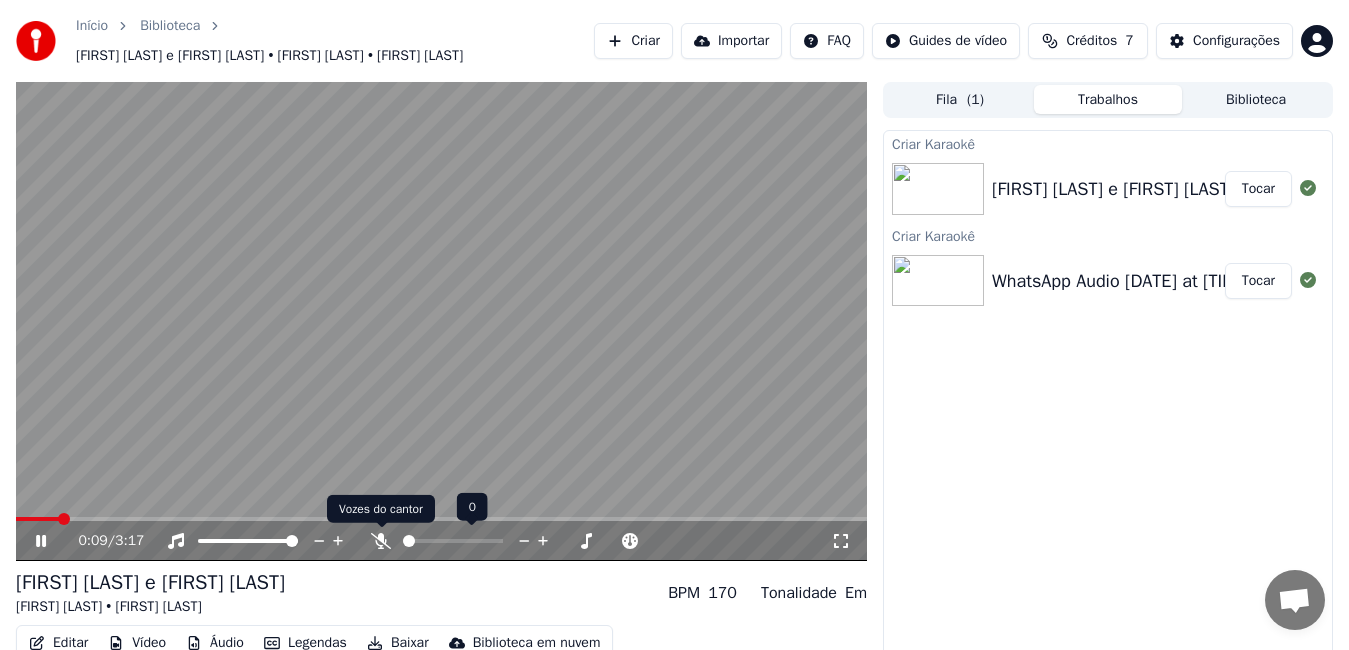 click 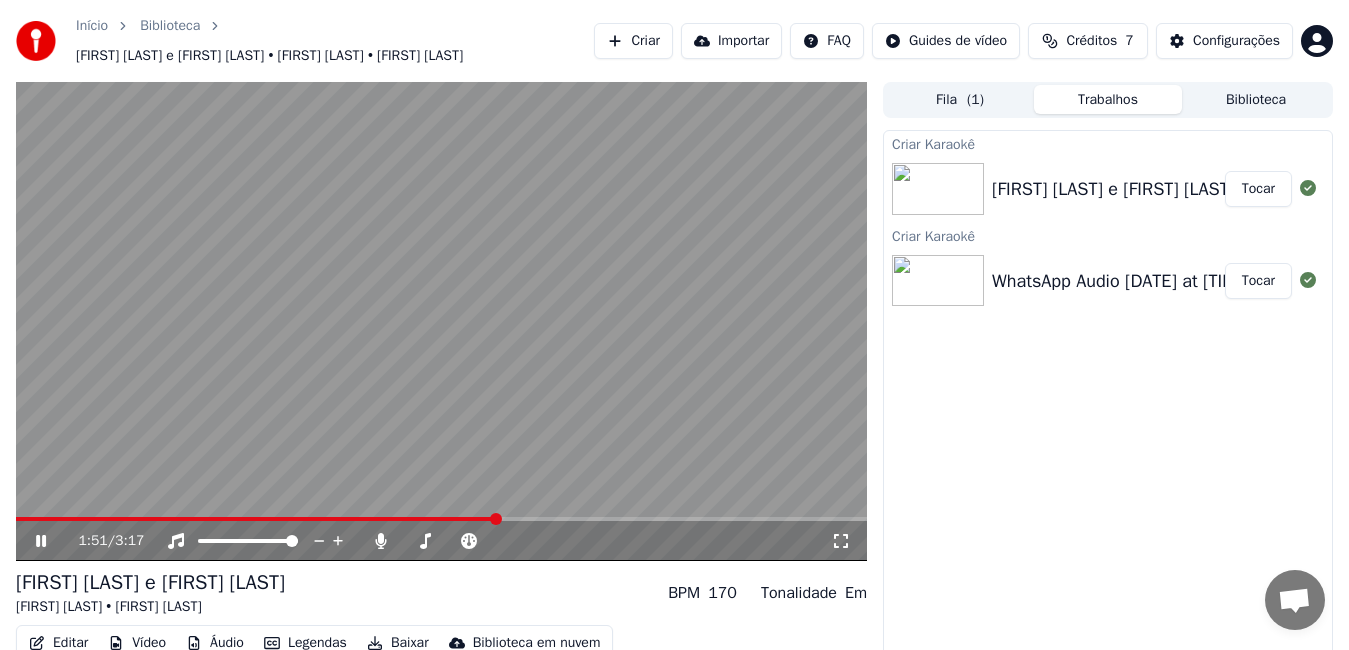 click on "Criar Karaokê [FIRST] [LAST] e [FIRST] [LAST] Tocar Criar Karaokê WhatsApp Audio [DATE] at [TIME] Tocar" at bounding box center [1108, 406] 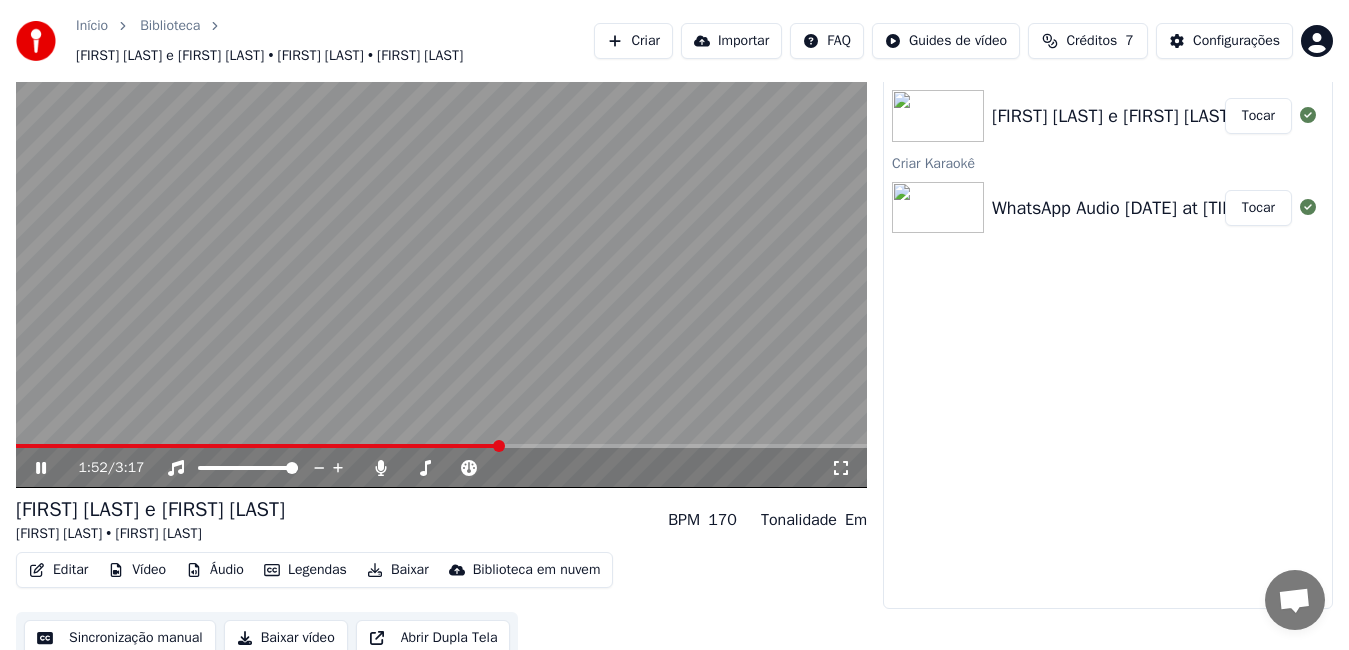 scroll, scrollTop: 86, scrollLeft: 0, axis: vertical 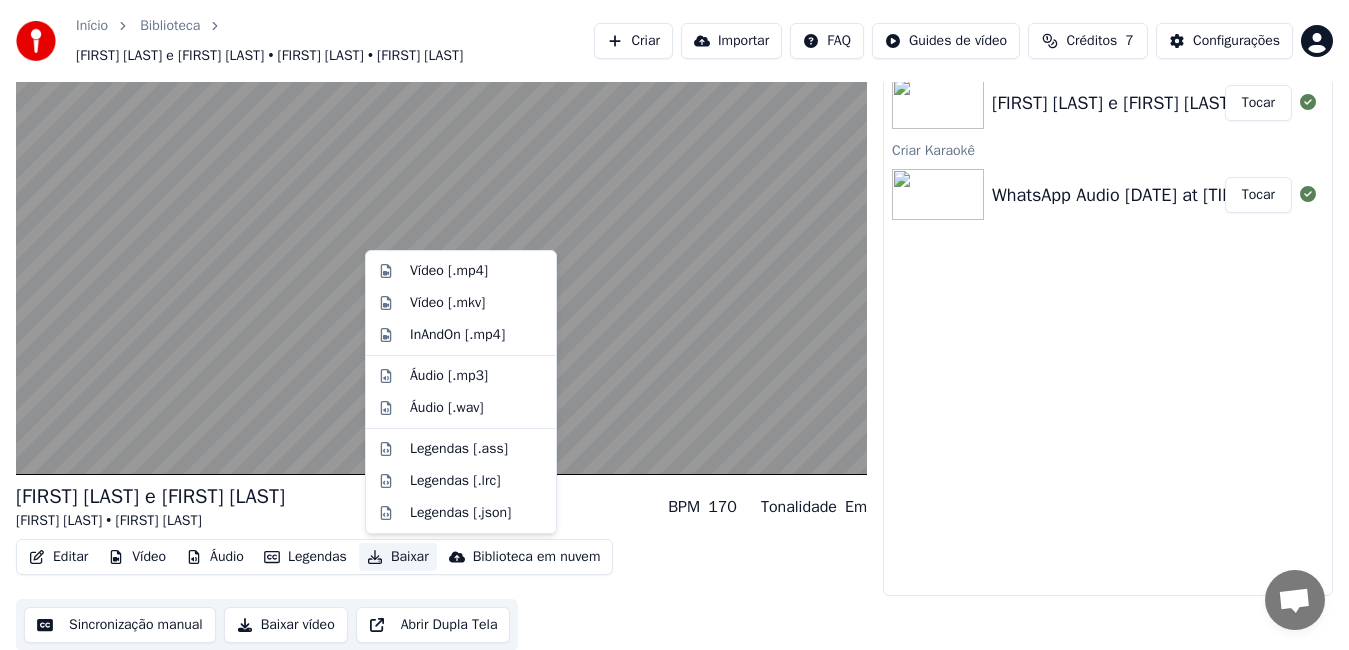 click on "Baixar" at bounding box center (398, 557) 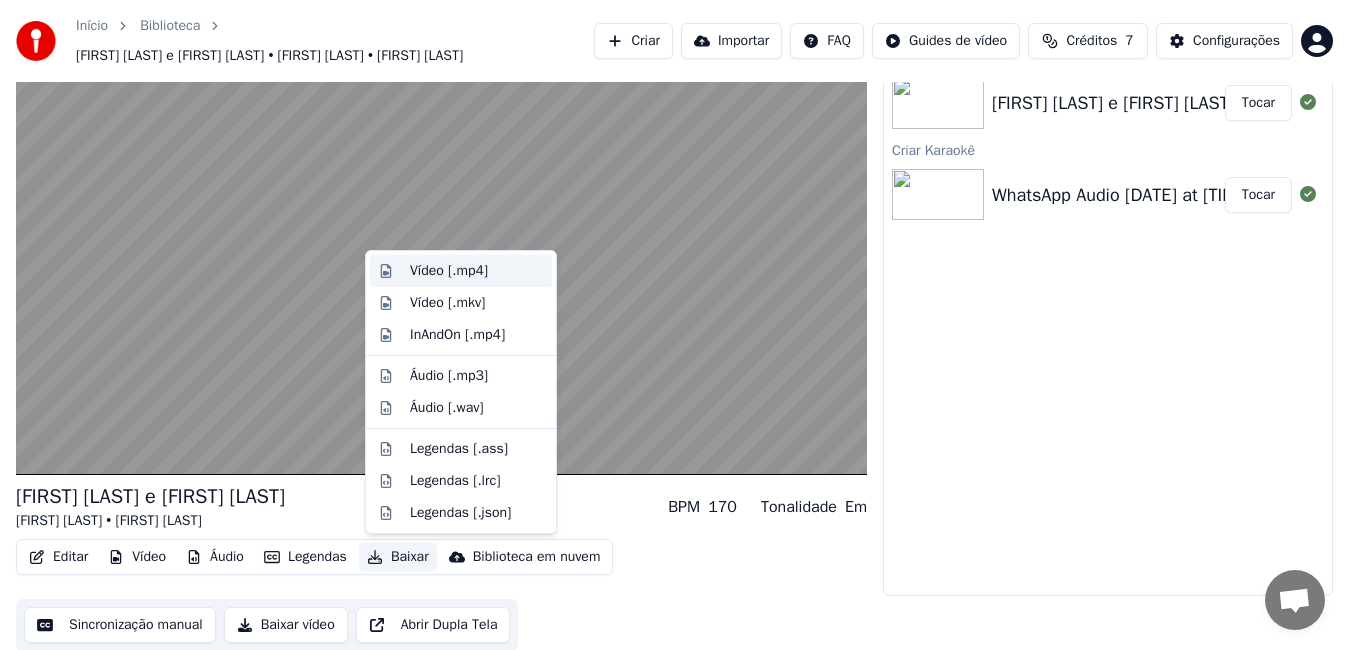 click on "Vídeo [.mp4]" at bounding box center (449, 271) 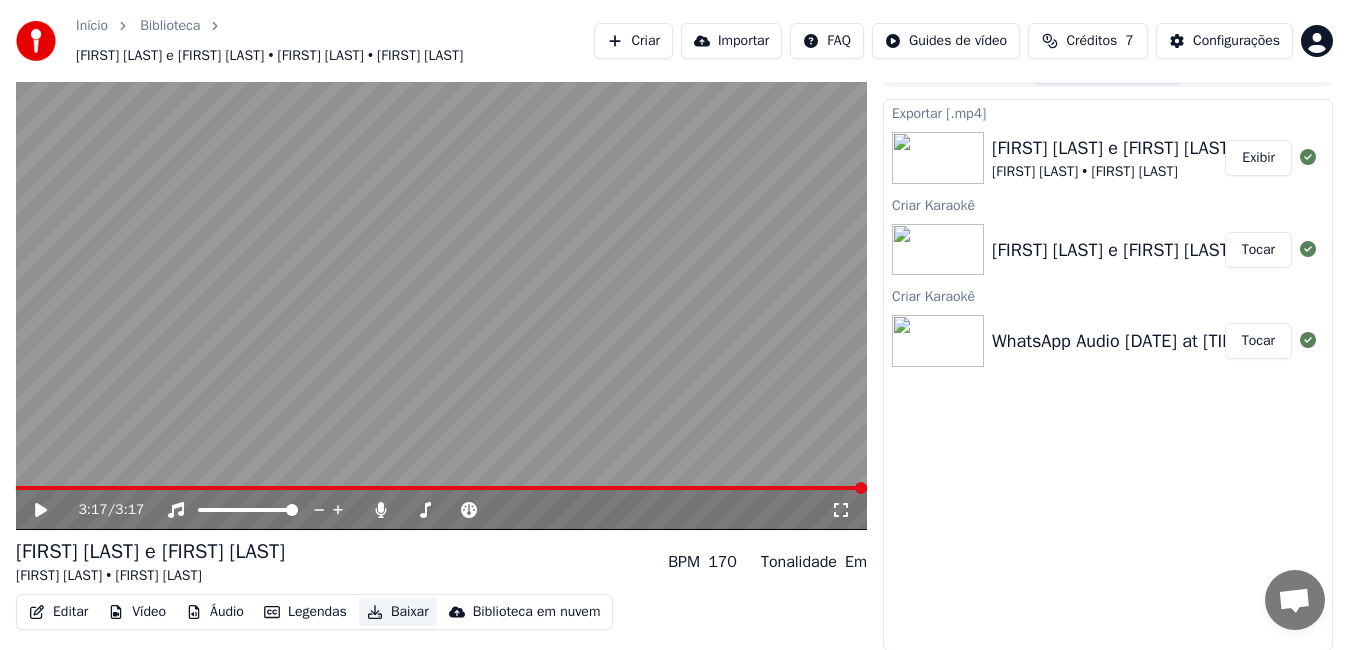 scroll, scrollTop: 86, scrollLeft: 0, axis: vertical 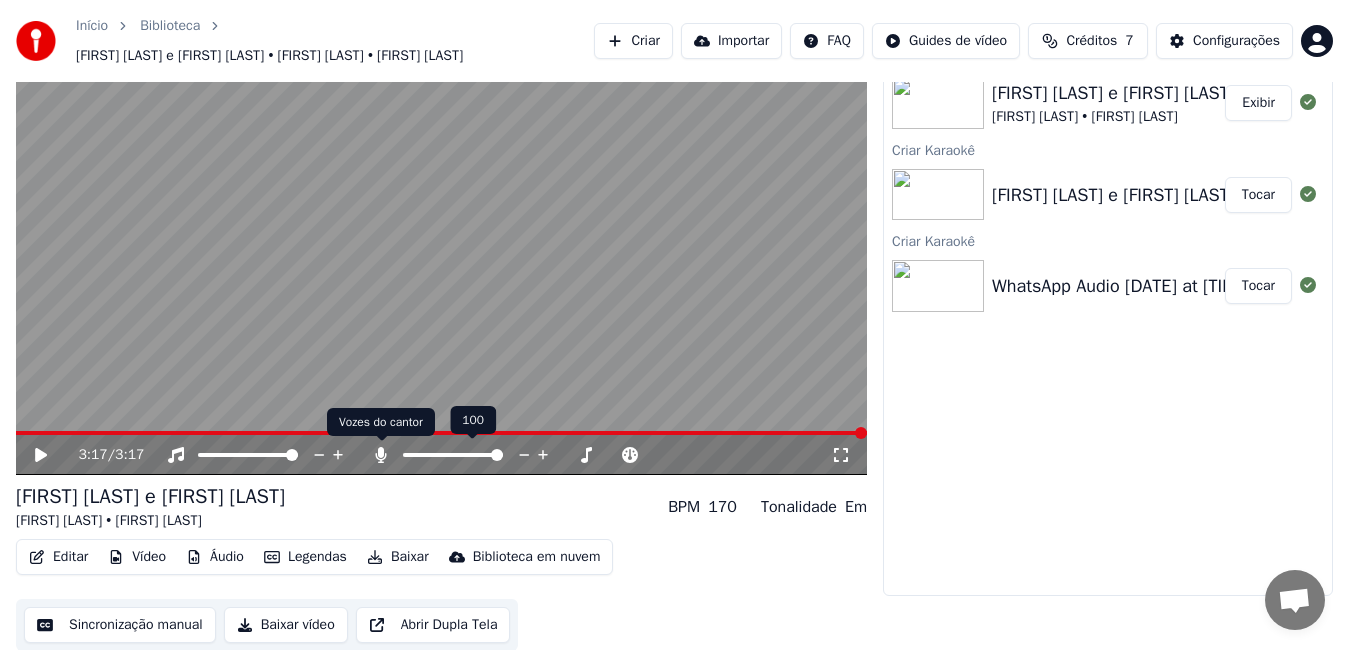 click 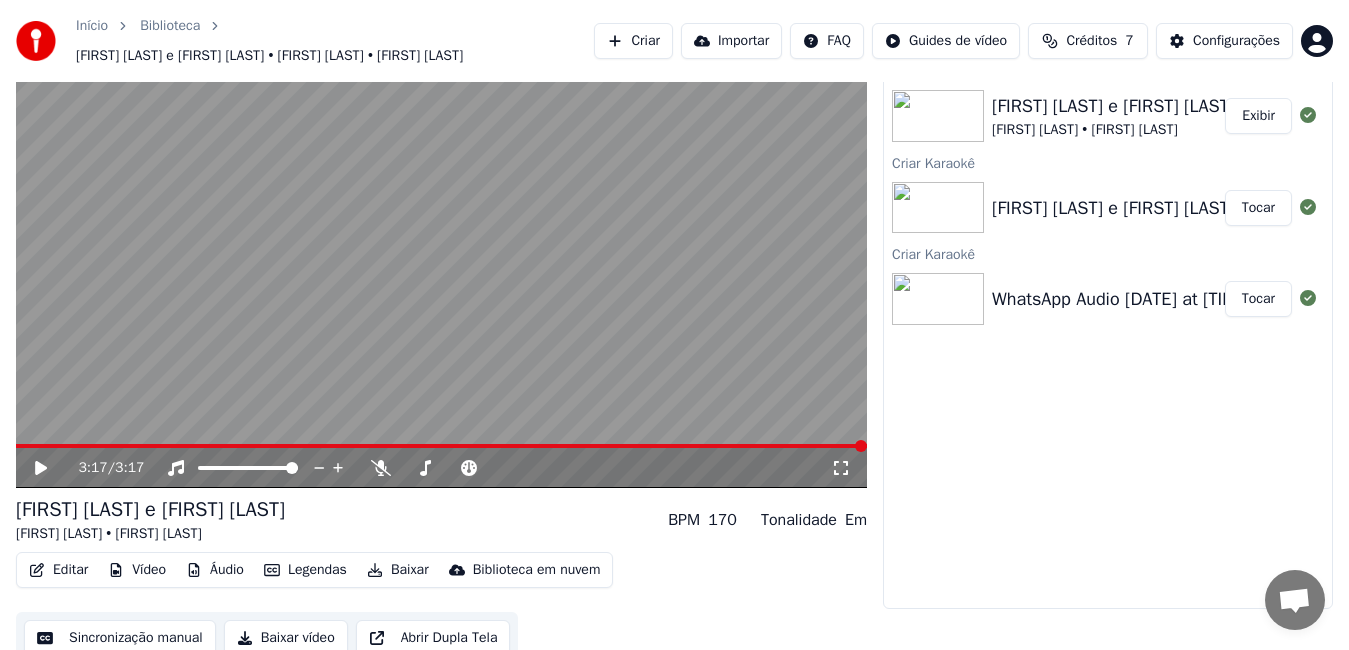 scroll, scrollTop: 86, scrollLeft: 0, axis: vertical 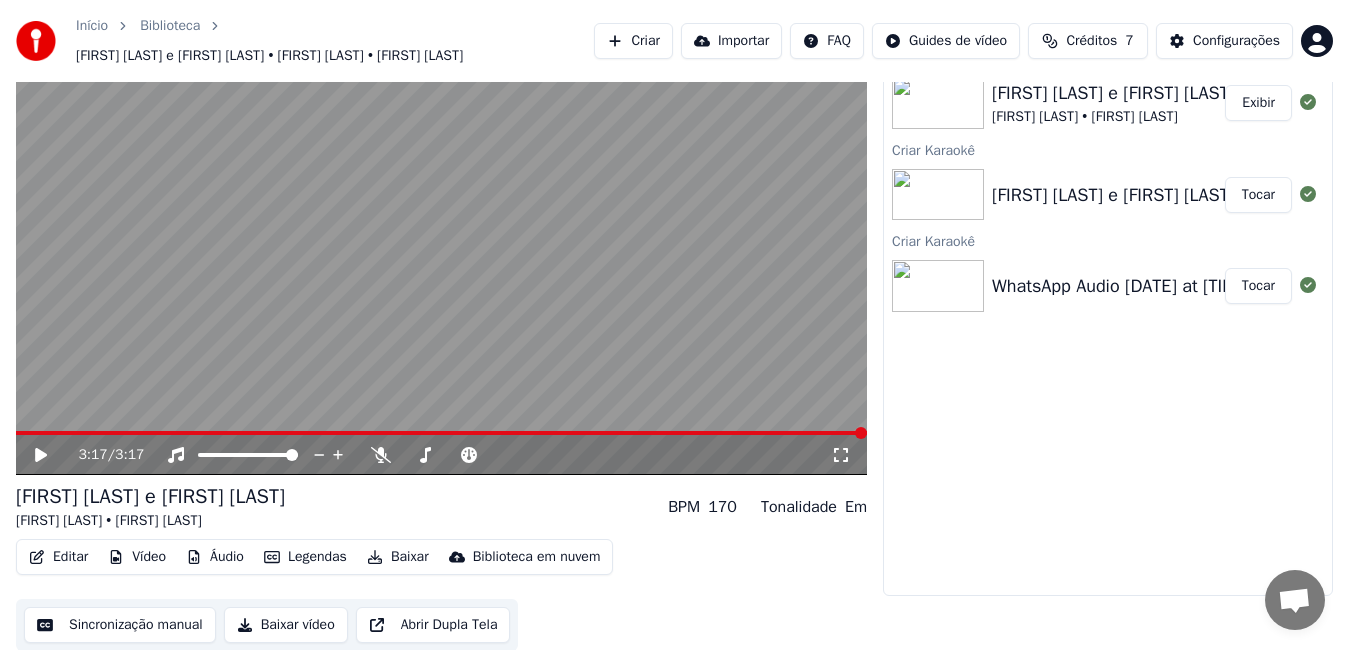 click on "3:17  /  3:17" at bounding box center (441, 455) 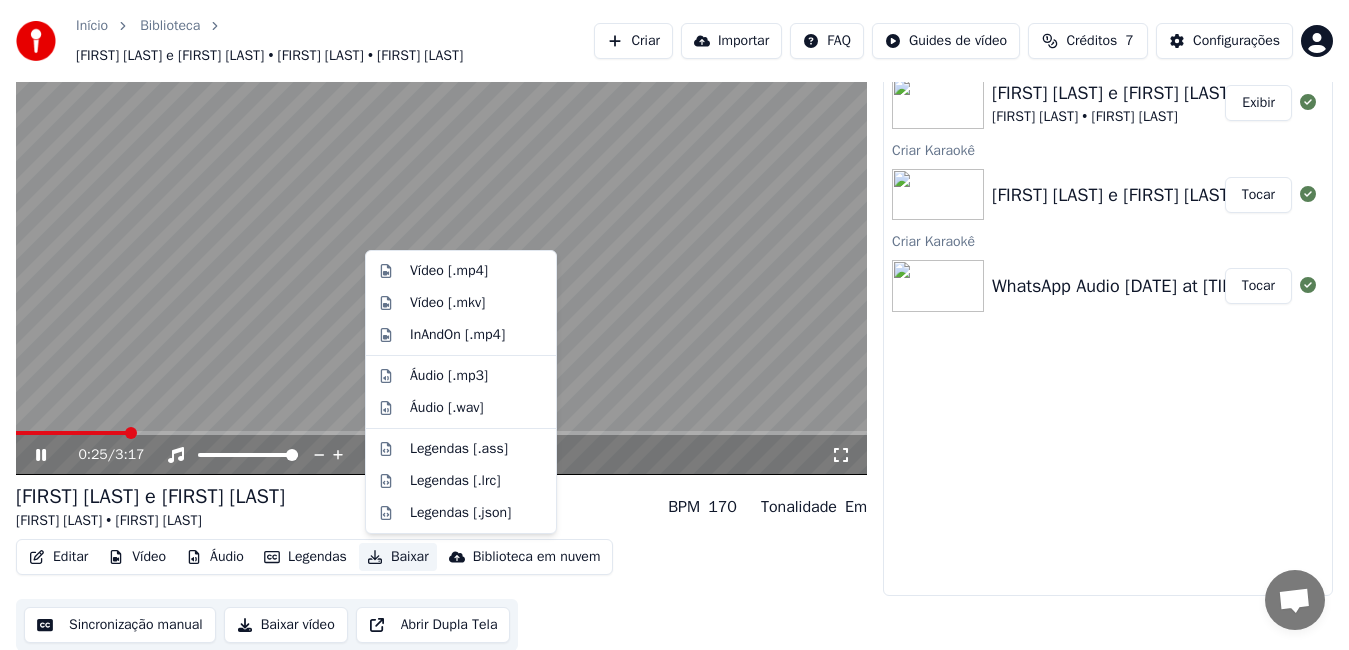 click on "Baixar" at bounding box center [398, 557] 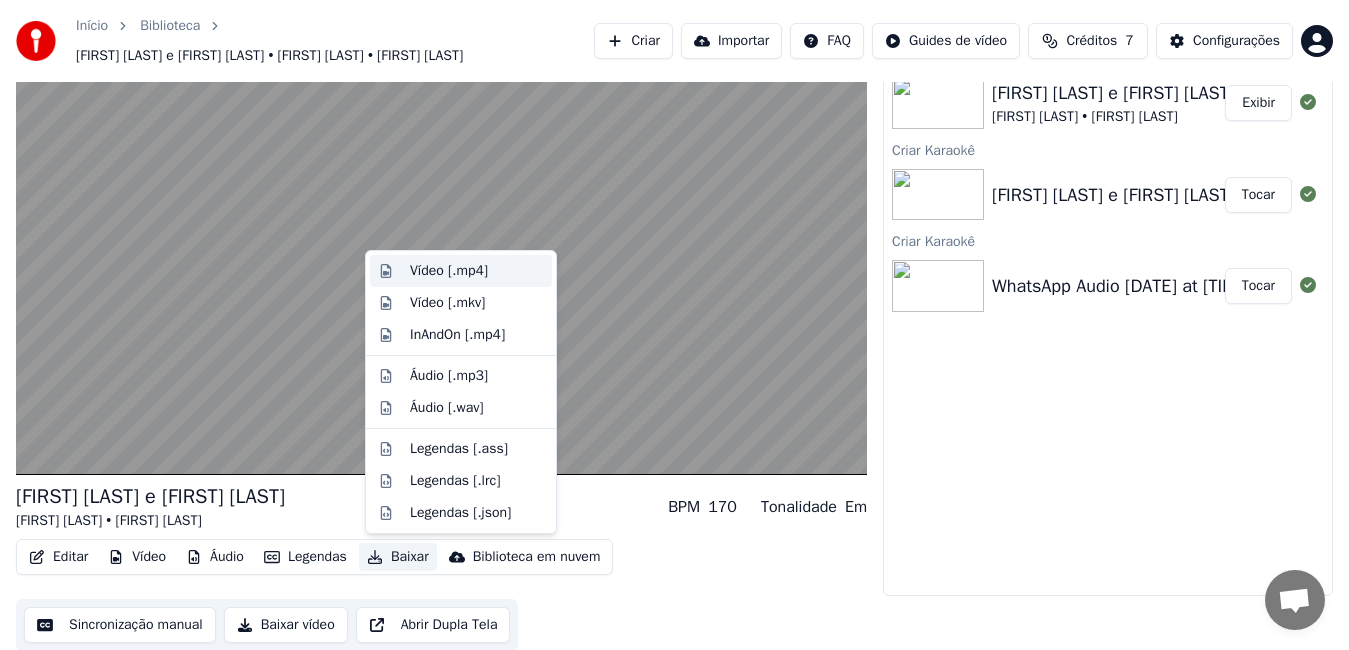 click on "Vídeo [.mp4]" at bounding box center (449, 271) 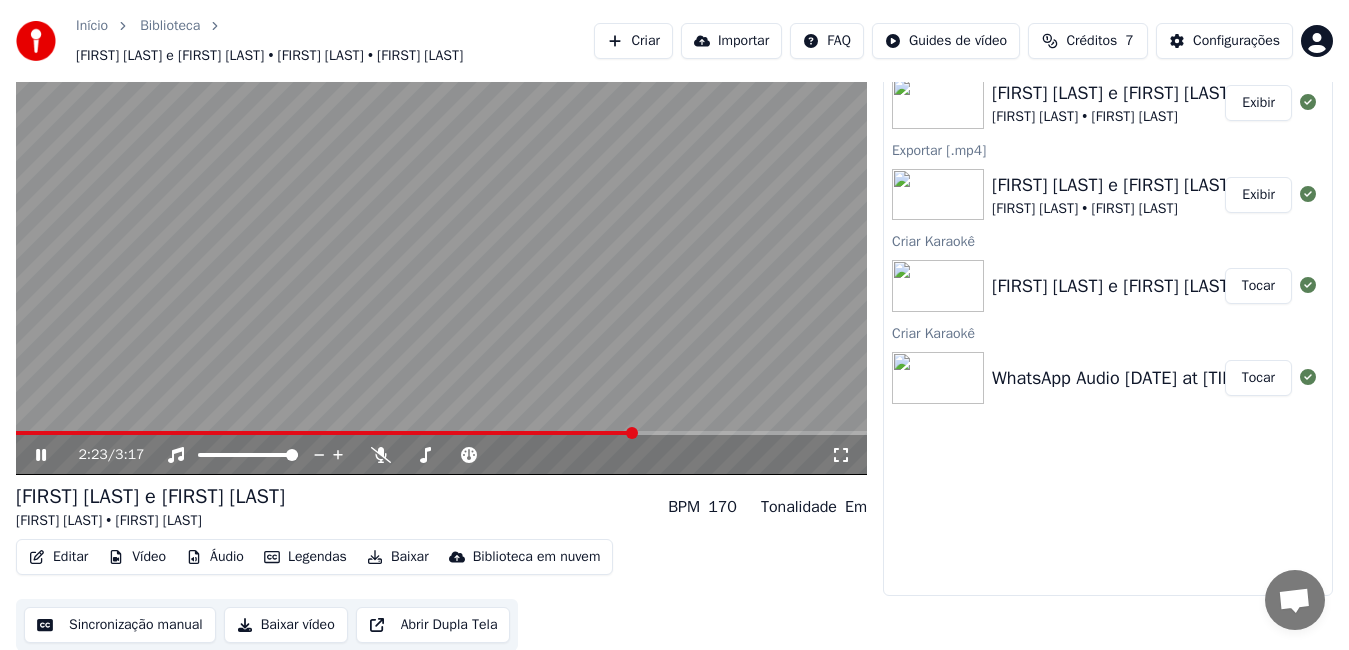 click on "2:23  /  3:17" at bounding box center (441, 455) 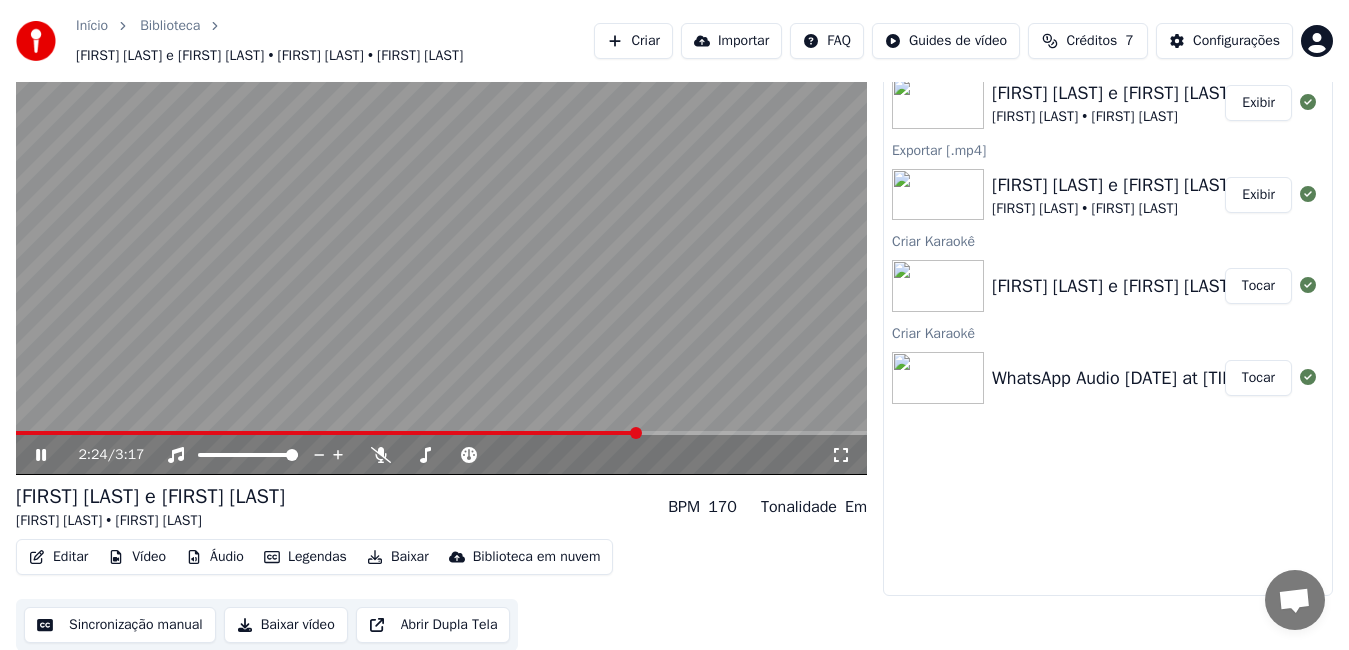 click 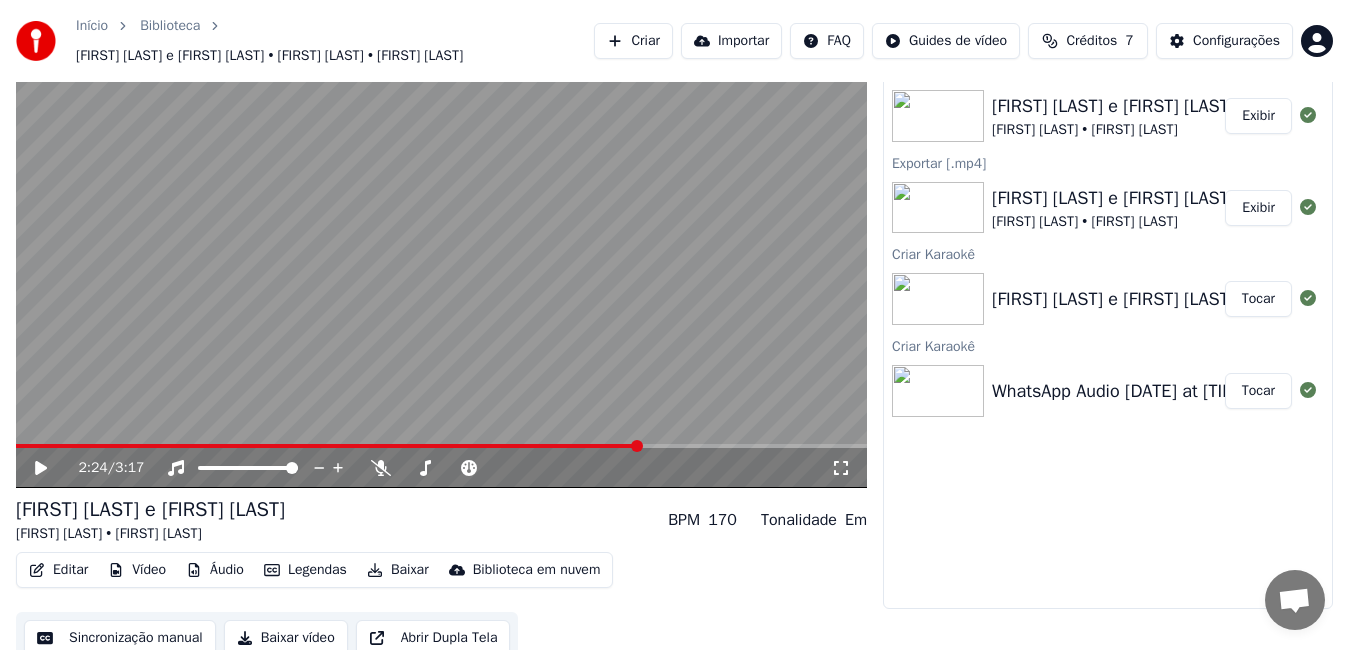 scroll, scrollTop: 86, scrollLeft: 0, axis: vertical 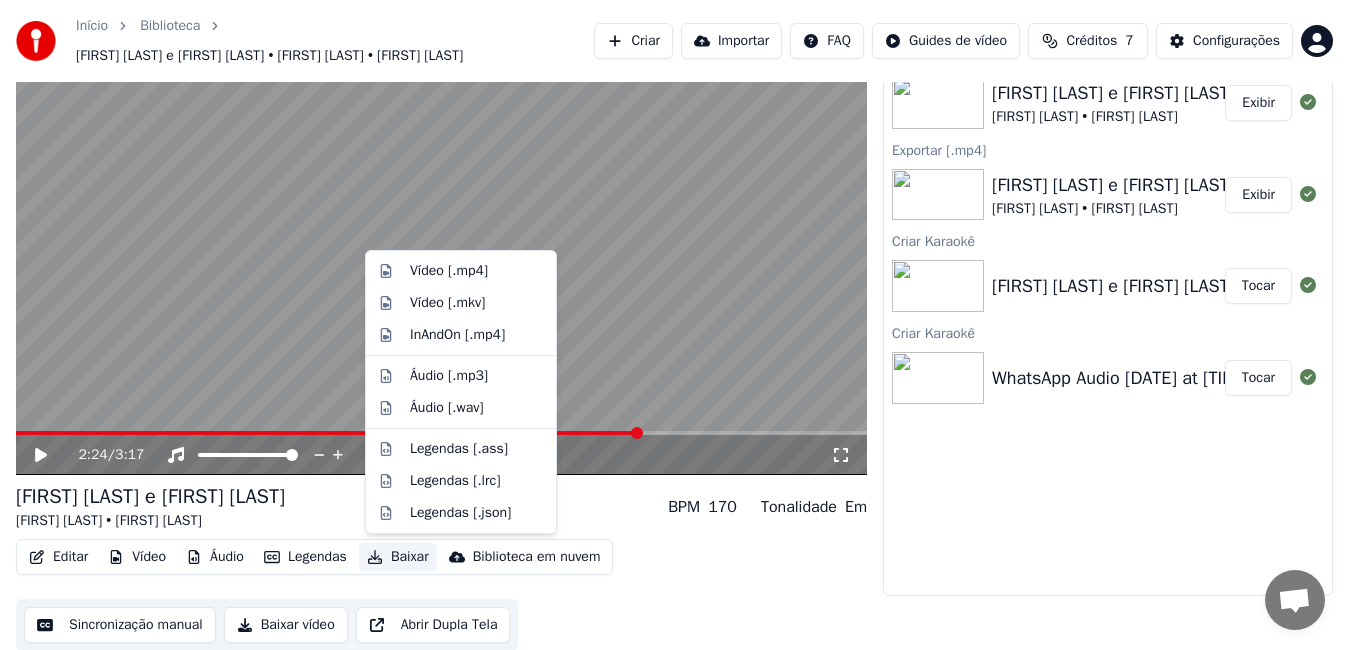 click on "Baixar" at bounding box center [398, 557] 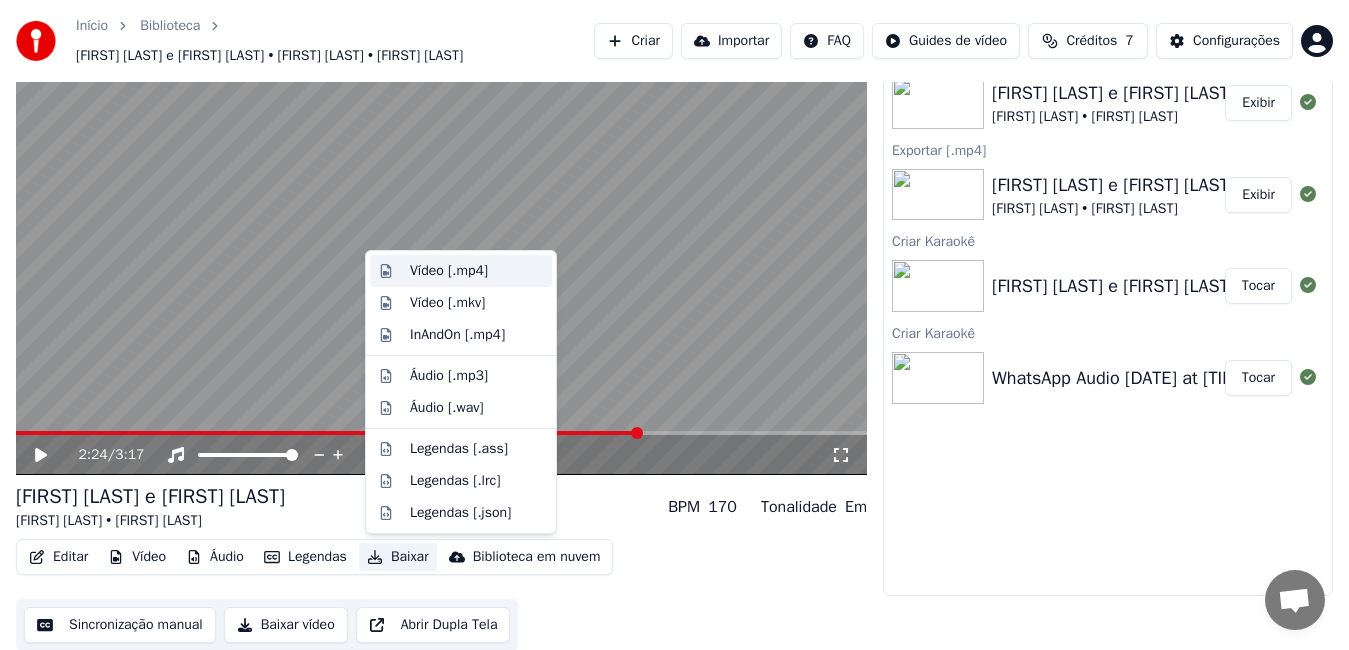 click on "Vídeo [.mp4]" at bounding box center (449, 271) 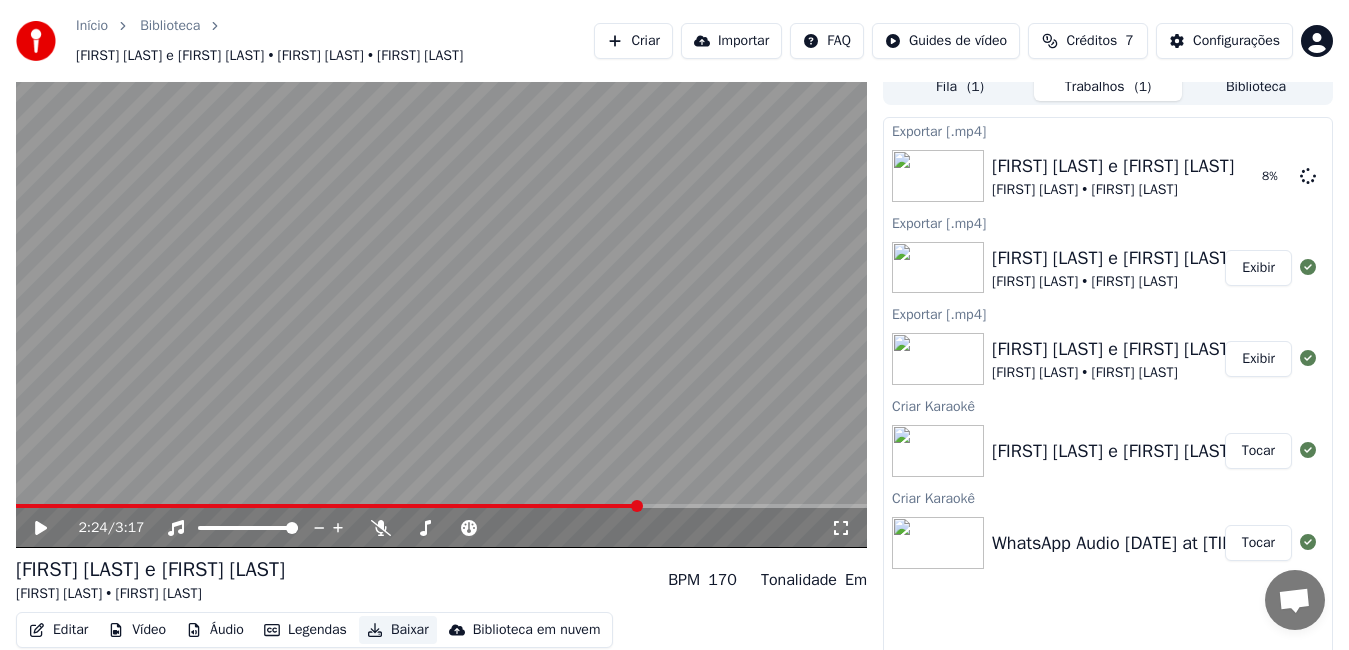 scroll, scrollTop: 0, scrollLeft: 0, axis: both 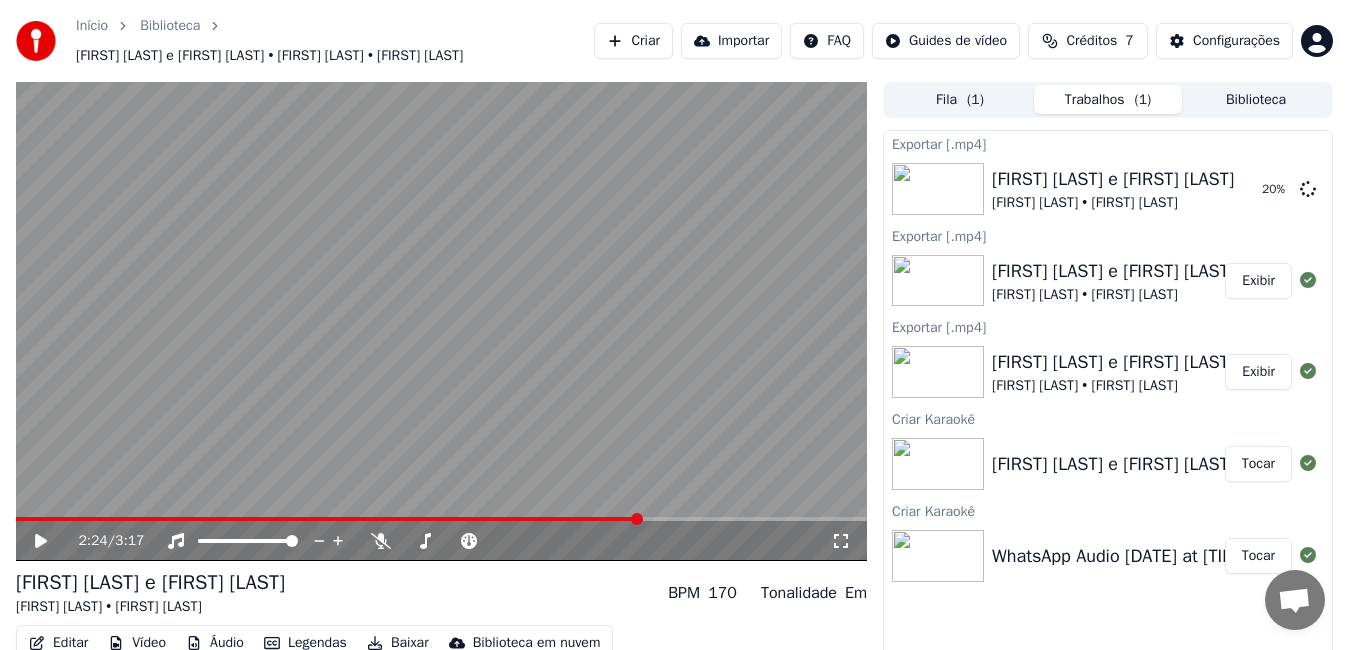 click on "Exibir" at bounding box center (1258, 281) 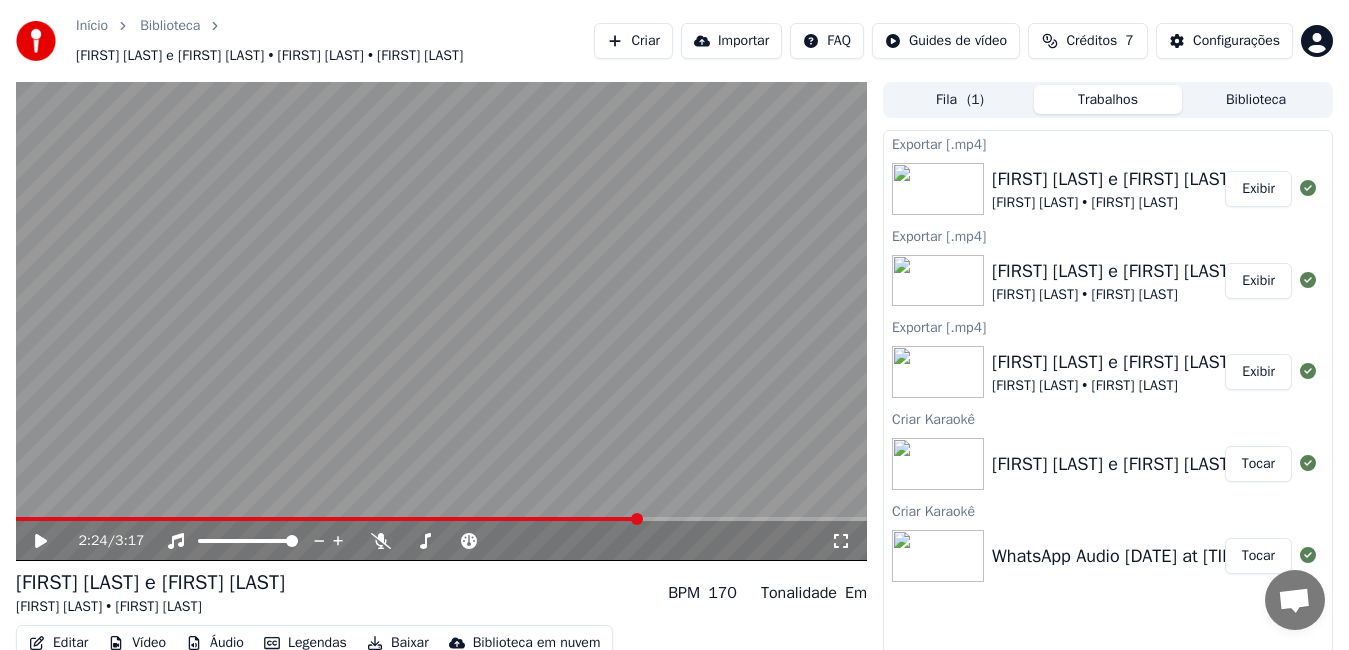 click on "Exibir" at bounding box center (1258, 189) 